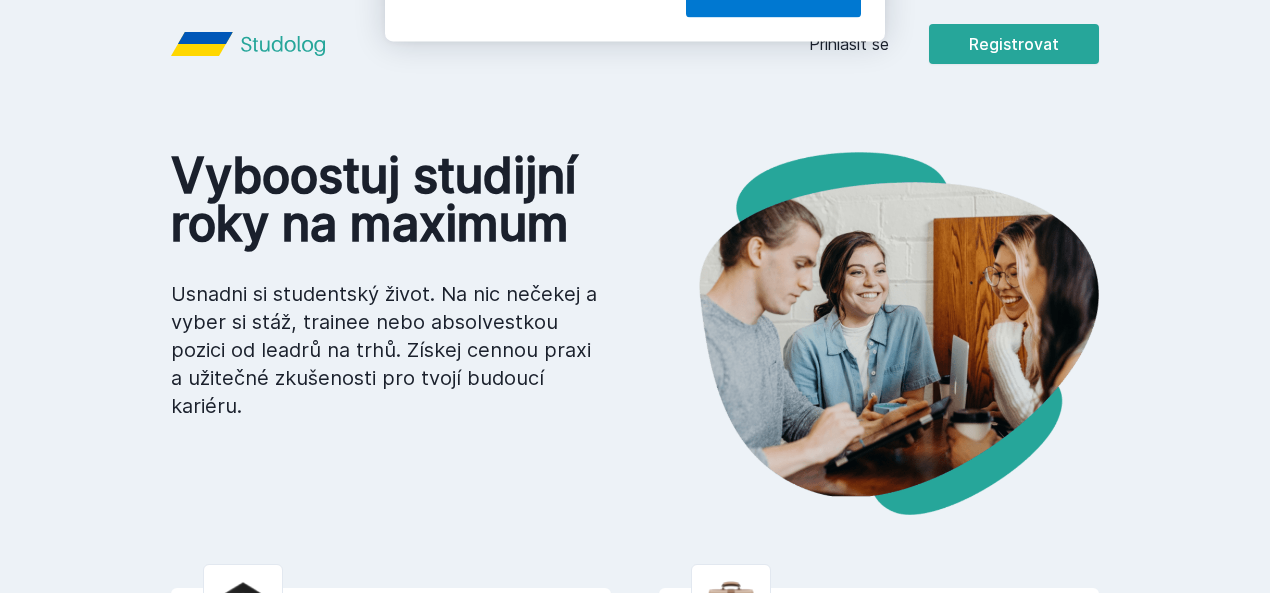 scroll, scrollTop: 0, scrollLeft: 0, axis: both 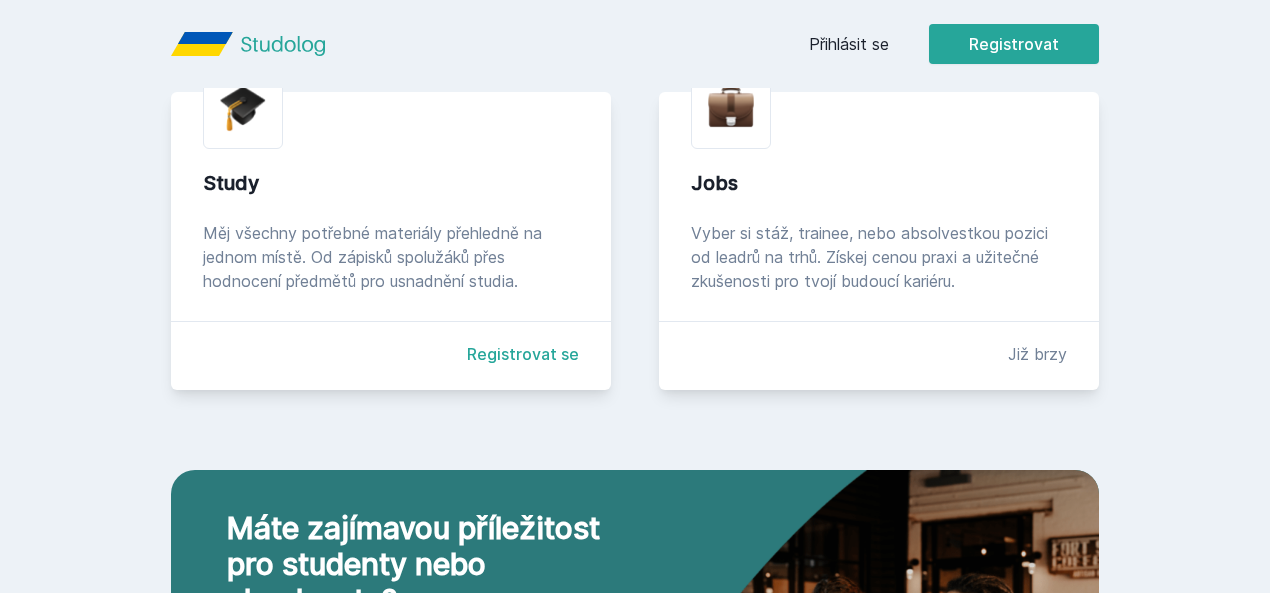 click on "Registrovat se" at bounding box center [523, 354] 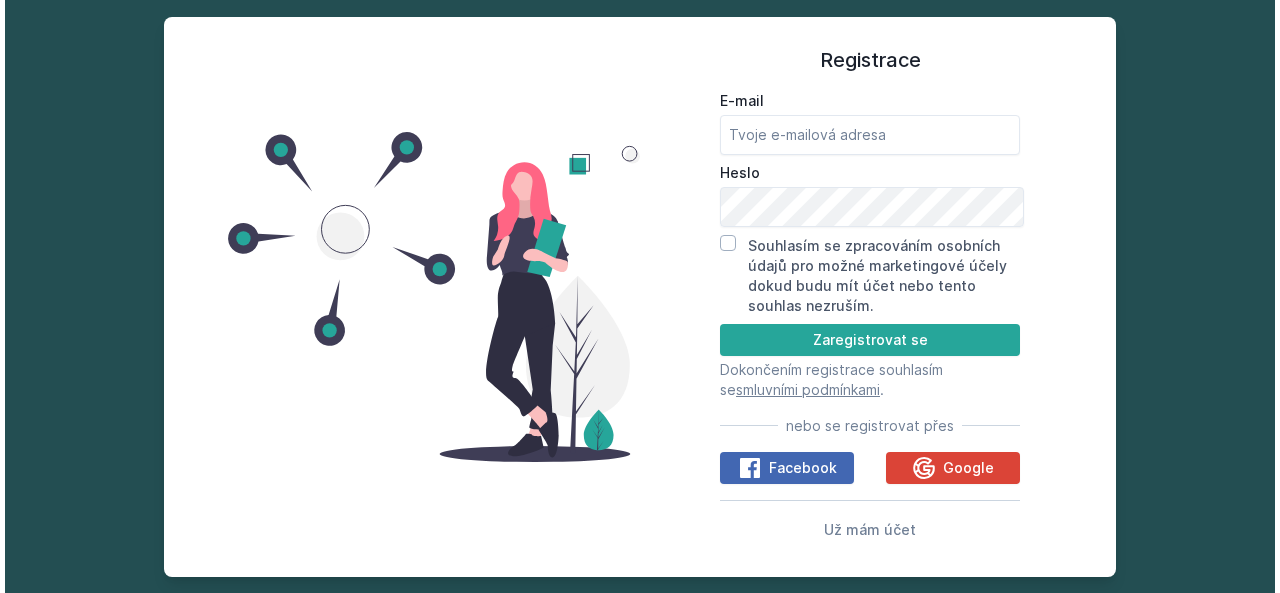 scroll, scrollTop: 0, scrollLeft: 0, axis: both 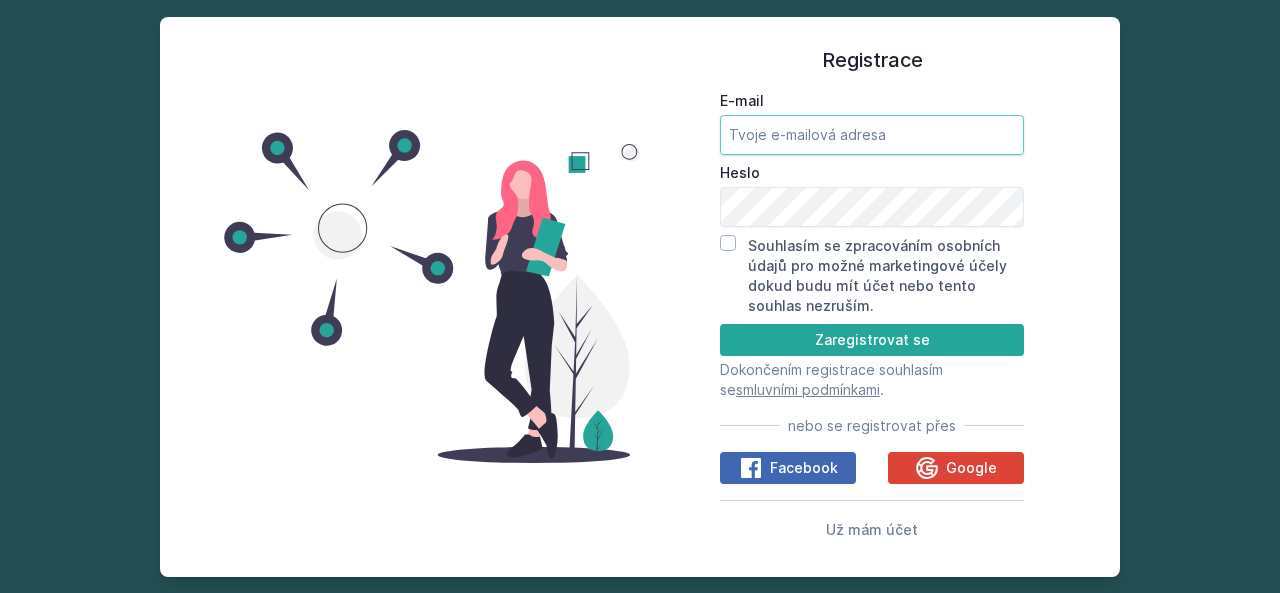 click on "E-mail" at bounding box center [872, 135] 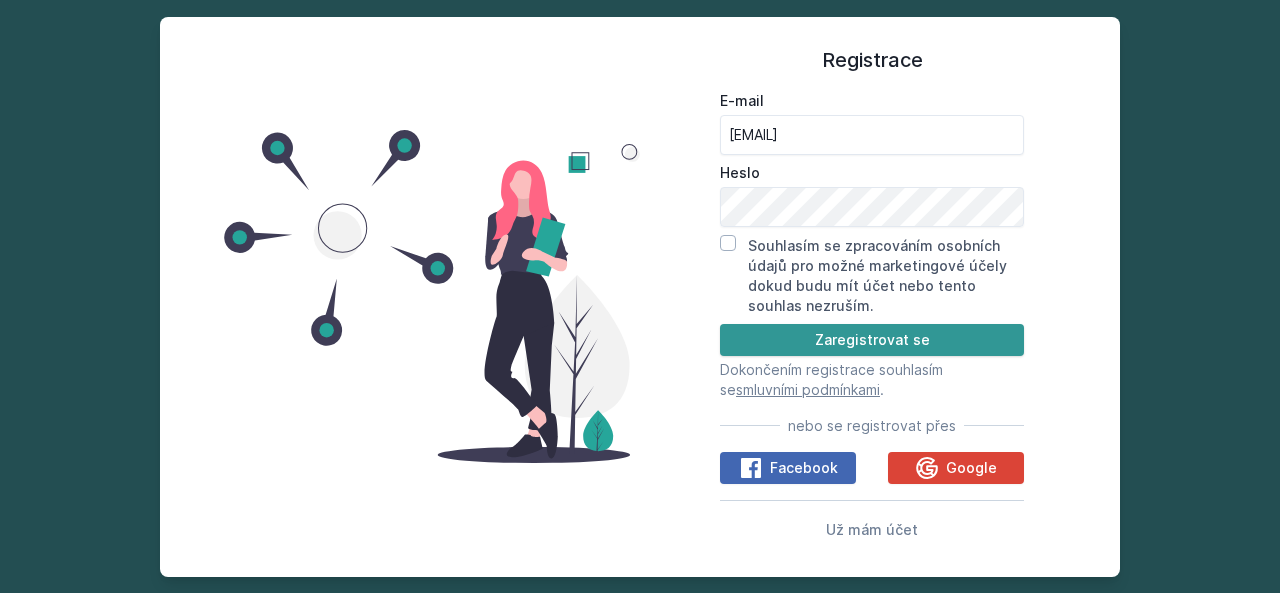 click on "Zaregistrovat se" at bounding box center [872, 340] 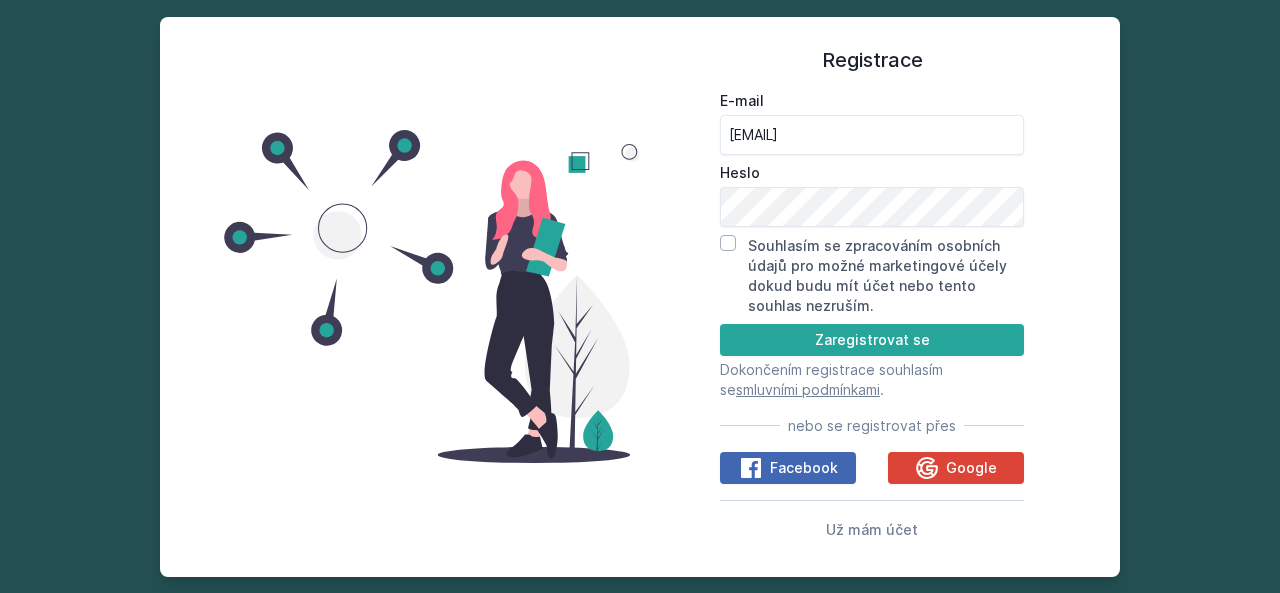 click on "Souhlasím se zpracováním osobních údajů pro možné marketingové účely
dokud budu mít účet nebo tento souhlas nezruším." at bounding box center [877, 275] 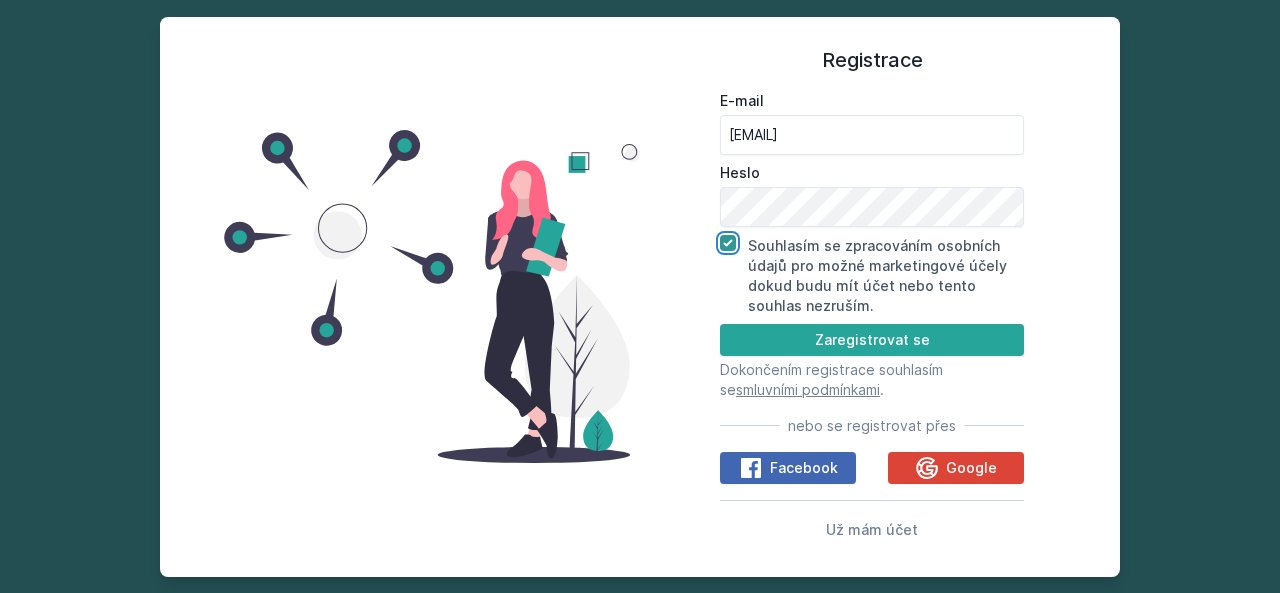 checkbox on "true" 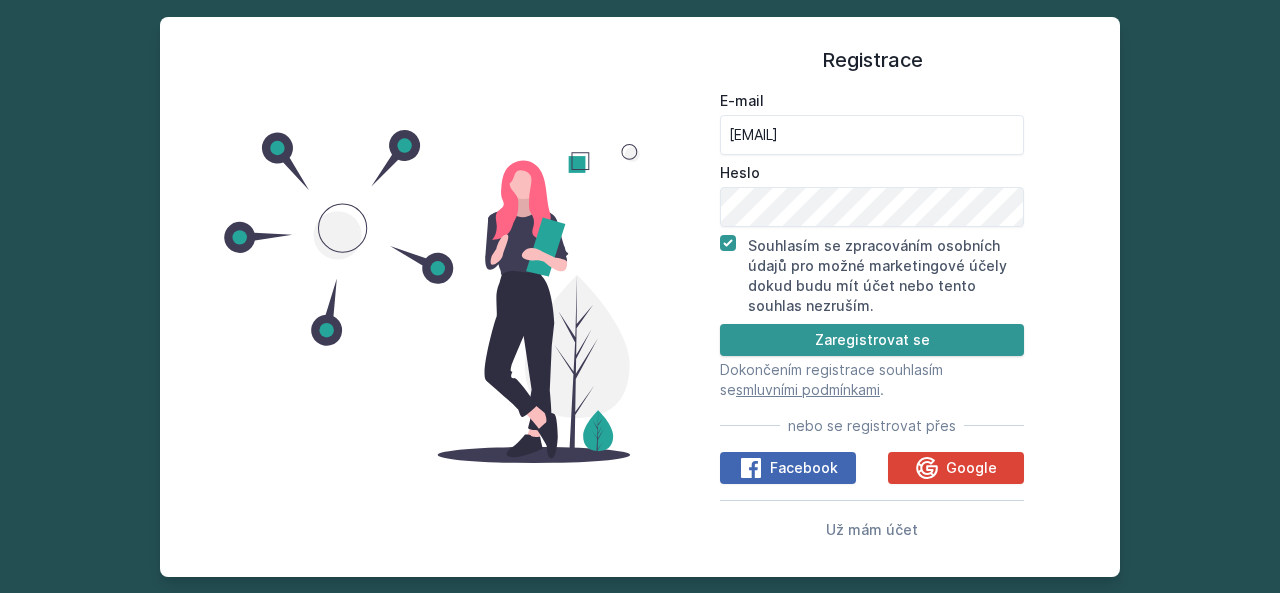 click on "Zaregistrovat se" at bounding box center [872, 340] 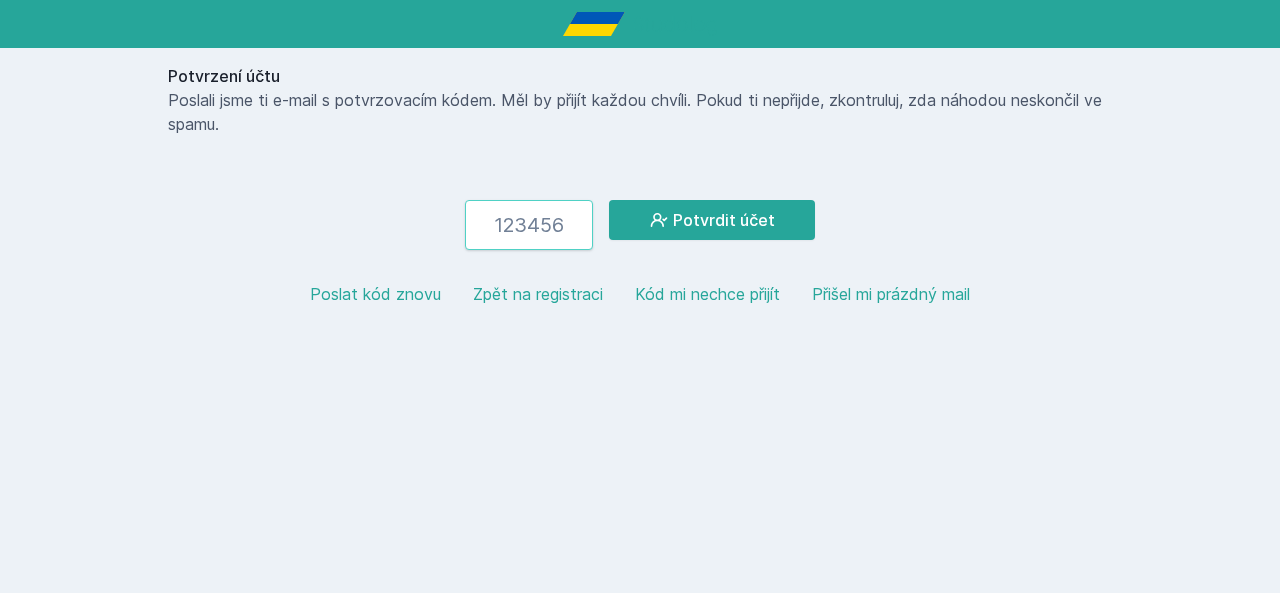 click at bounding box center [529, 225] 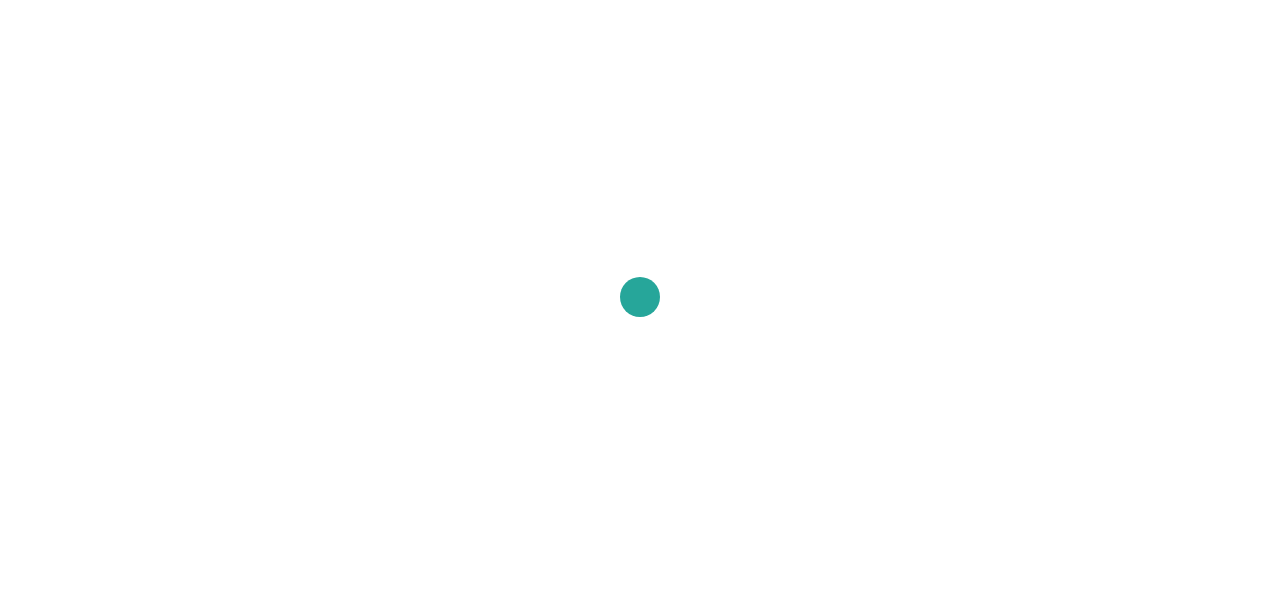 scroll, scrollTop: 0, scrollLeft: 0, axis: both 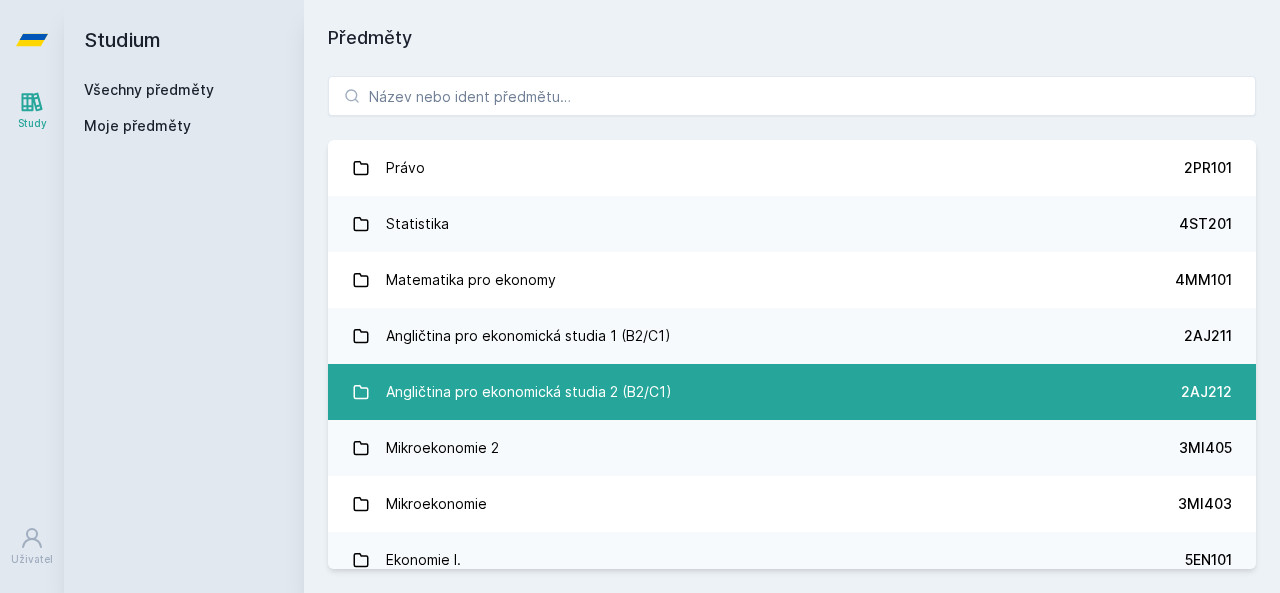 click on "Angličtina pro ekonomická studia 2 (B2/C1)" at bounding box center (529, 392) 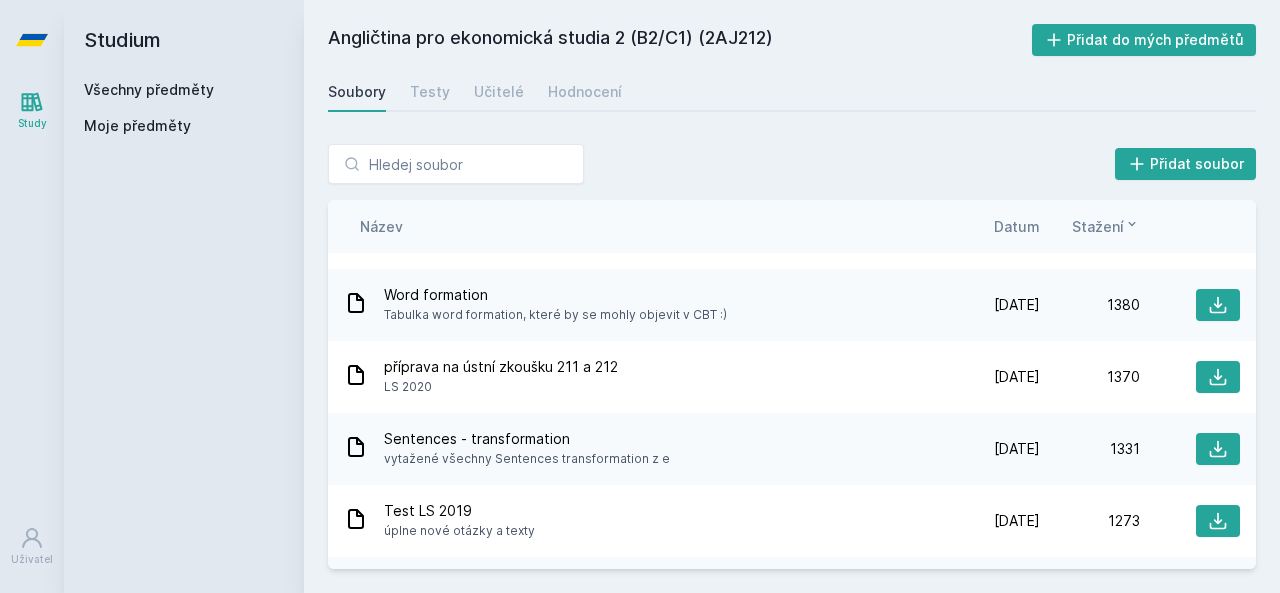 scroll, scrollTop: 1433, scrollLeft: 0, axis: vertical 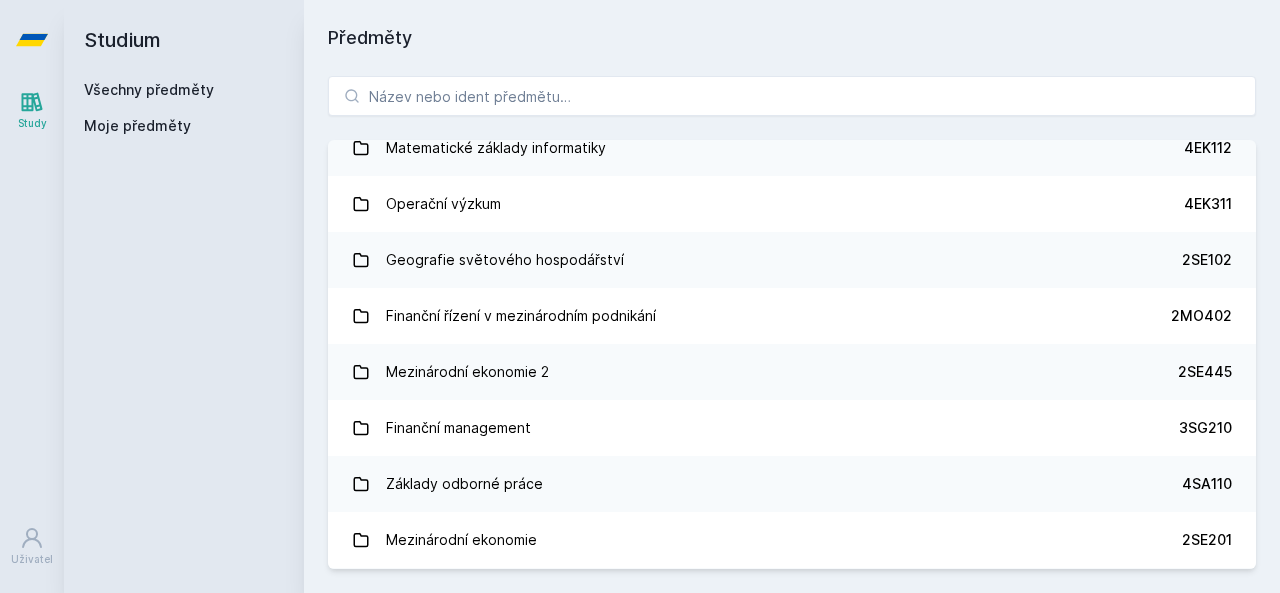 click on "Moje předměty" at bounding box center [137, 126] 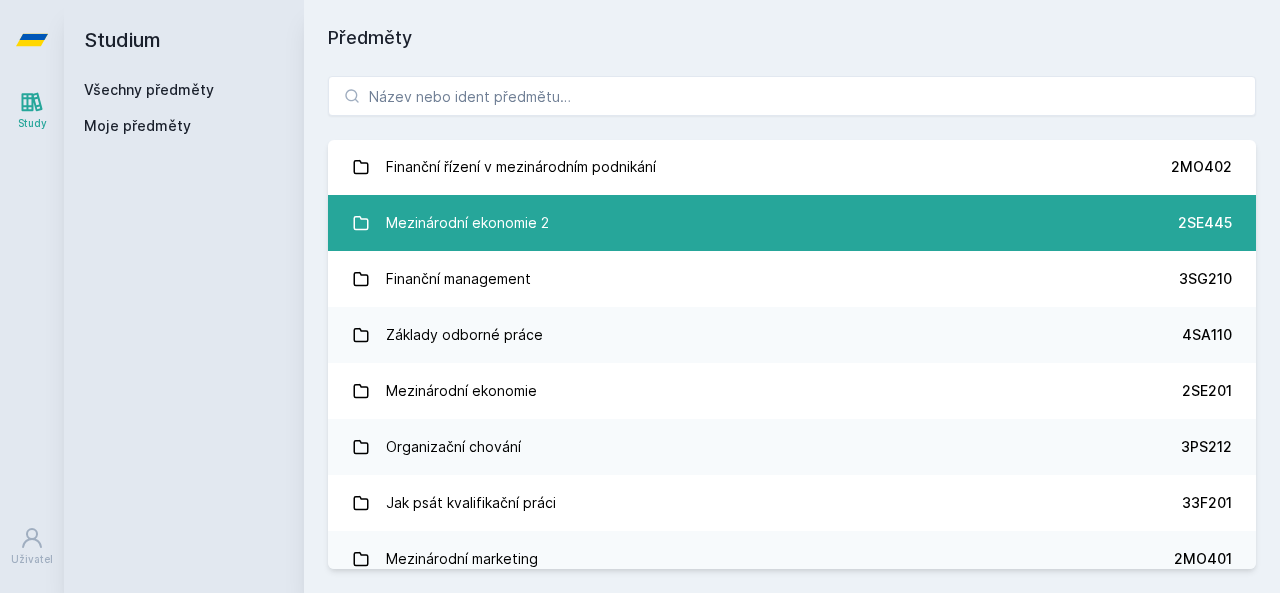 scroll, scrollTop: 3300, scrollLeft: 0, axis: vertical 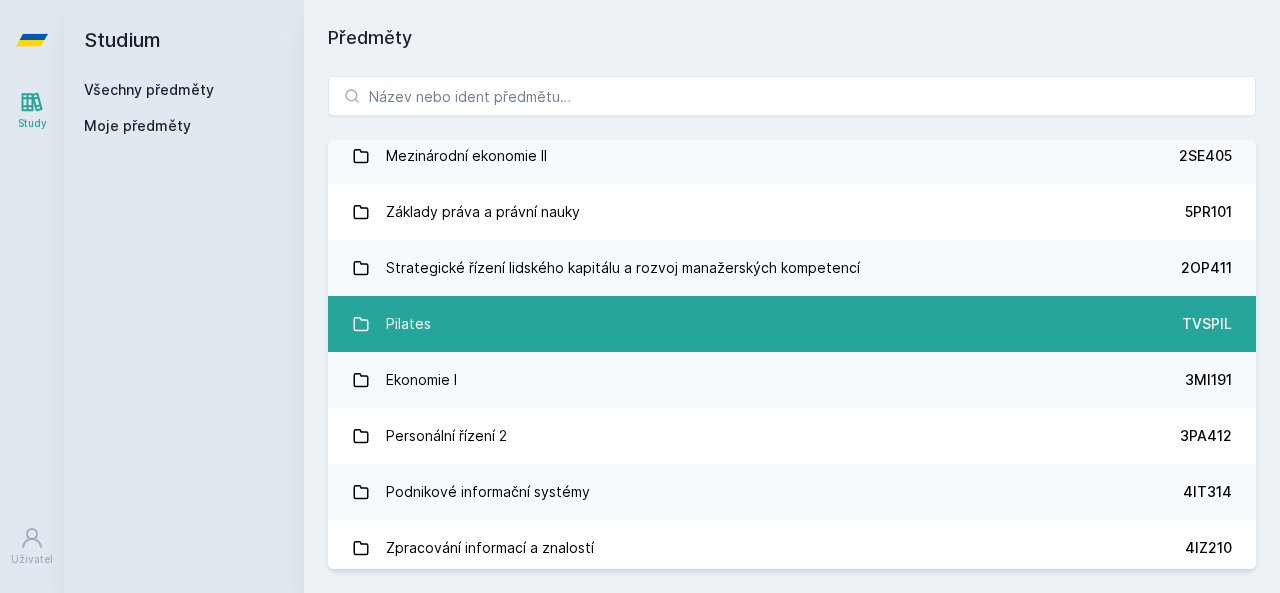 click on "Pilates" at bounding box center [408, 324] 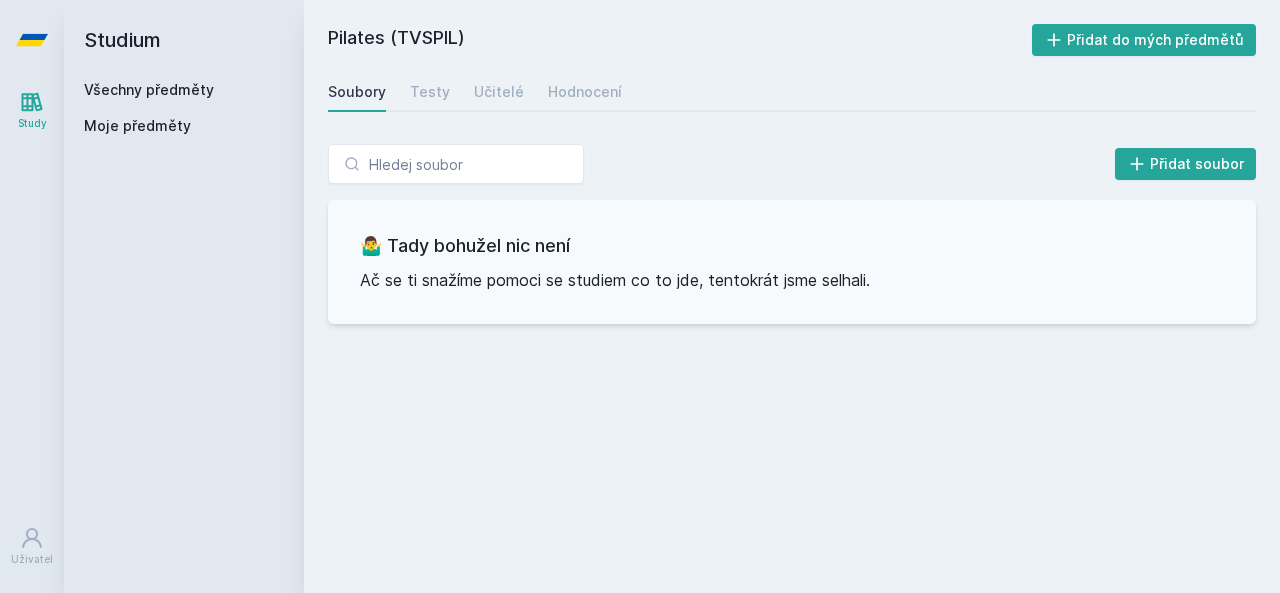 click on "Soubory" at bounding box center [357, 92] 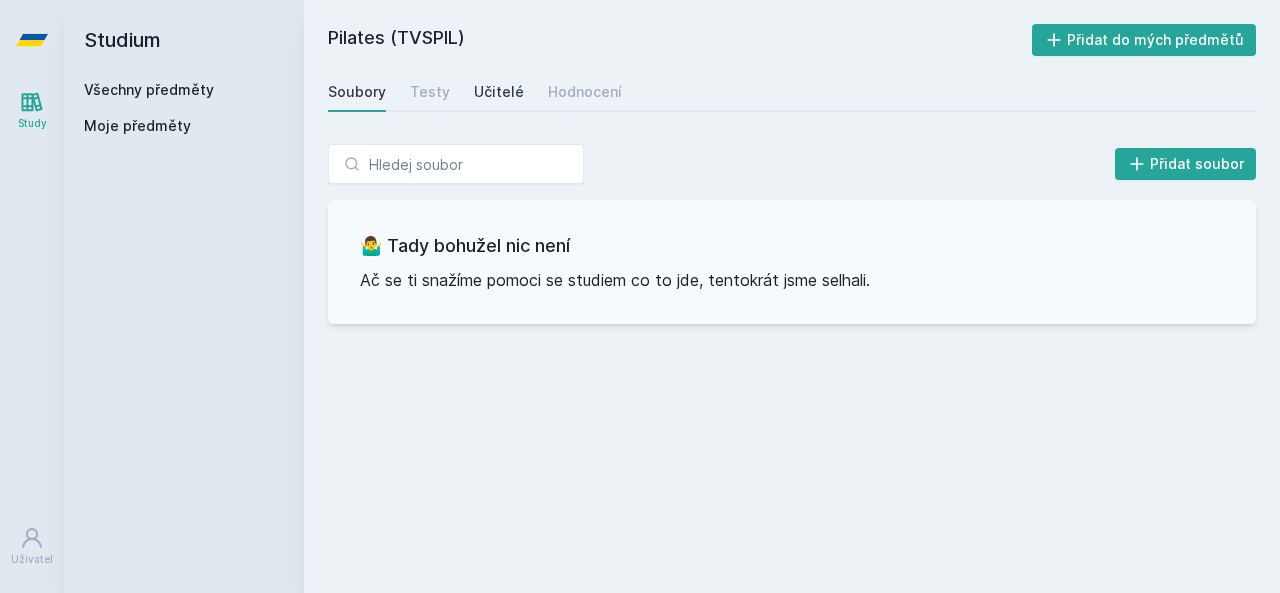 click on "Učitelé" at bounding box center (499, 92) 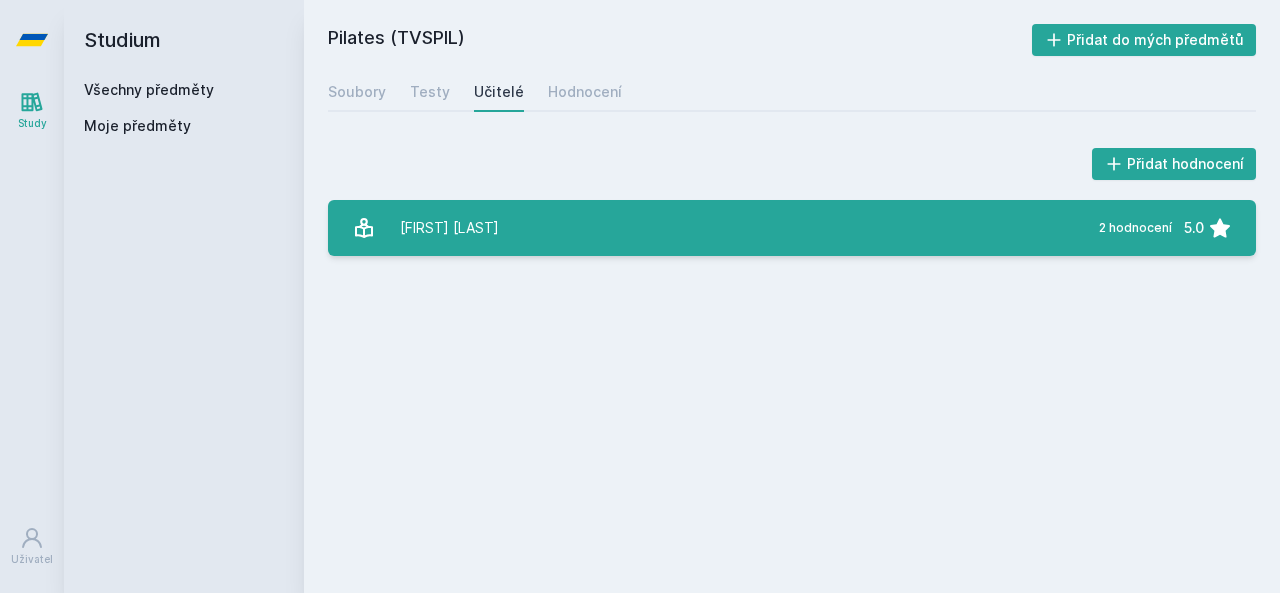 click on "Schmidtová Ivana" at bounding box center [449, 228] 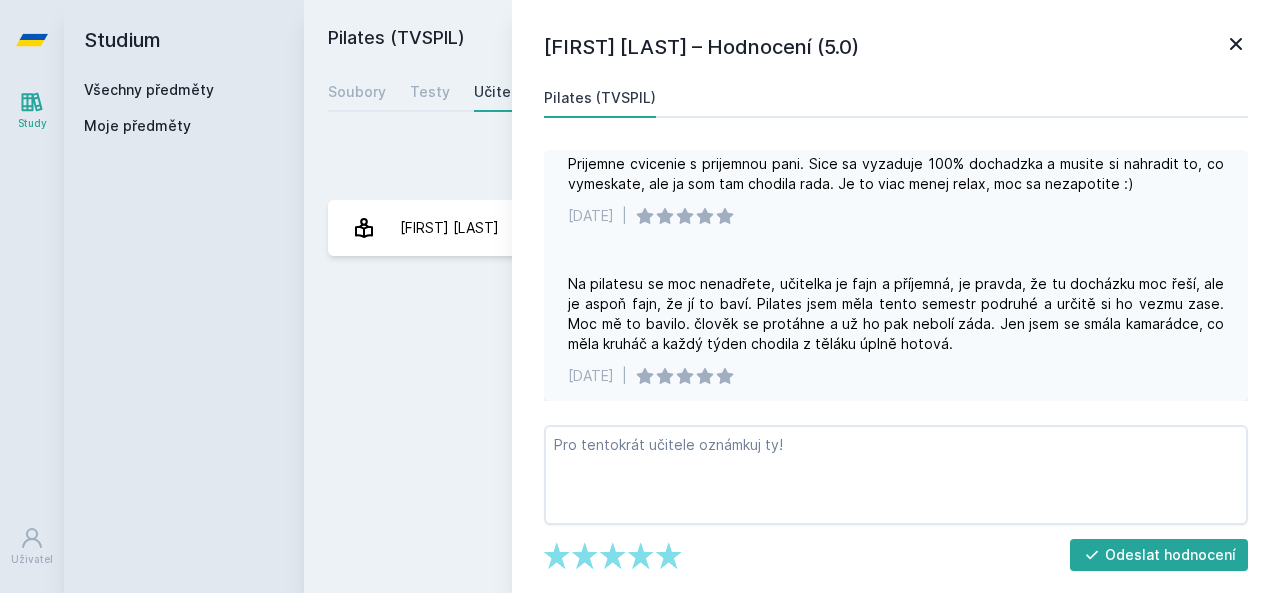 scroll, scrollTop: 29, scrollLeft: 0, axis: vertical 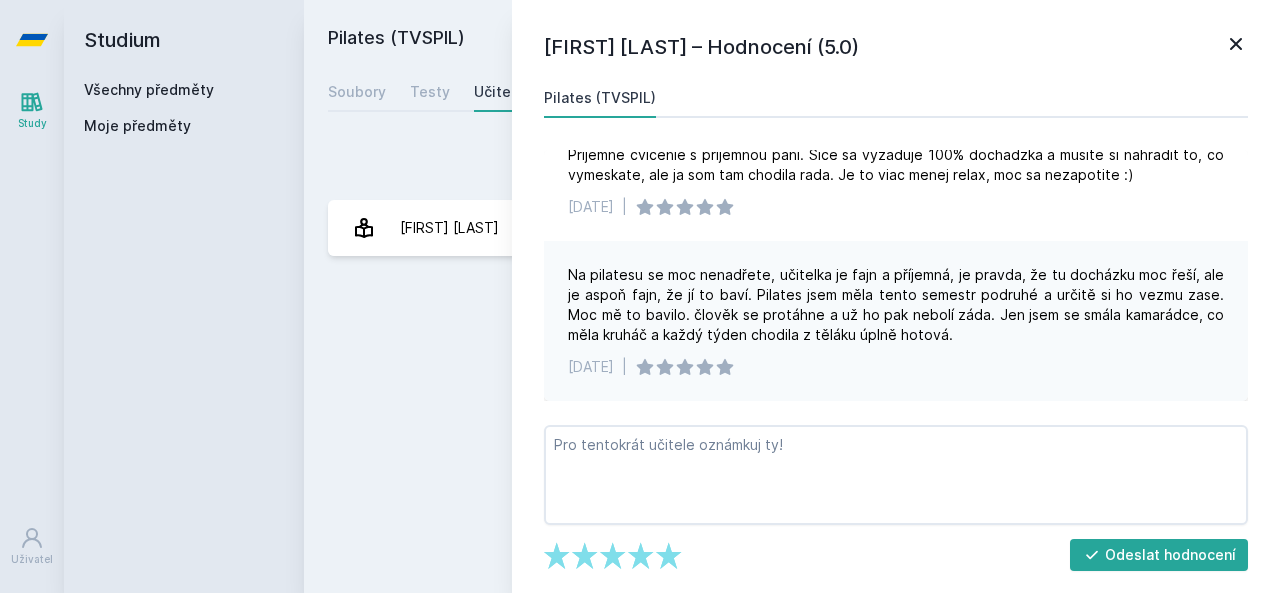 click on "Pilates (TVSPIL)
Přidat do mých předmětů
Soubory
Testy
Učitelé
Hodnocení
Přidat hodnocení
Ivana Schmidtová – Hodnocení (5.0)
Pilates (TVSPIL)
Prijemne cvicenie s prijemnou pani. Sice sa vyzaduje 100% dochadzka a musite si nahradit to, co vymeskate, ale ja som tam chodila rada. Je to viac menej relax, moc sa nezapotite :)   14. 10. 2016   |   Na pilatesu se moc nenadřete, učitelka je fajn a příjemná, je pravda, že tu docházku moc řeší, ale je aspoň fajn, že jí to baví. Pilates jsem měla tento semestr podruhé a určitě si ho vezmu zase. Moc mě to bavilo. člověk se protáhne a už ho pak nebolí záda. Jen jsem se smála kamarádce, co měla kruháč a každý týden chodila z těláku úplně hotová.   21. 5. 2015   |           Jejda, něco se pokazilo.                                                                                         Schmidtová Ivana" at bounding box center (792, 296) 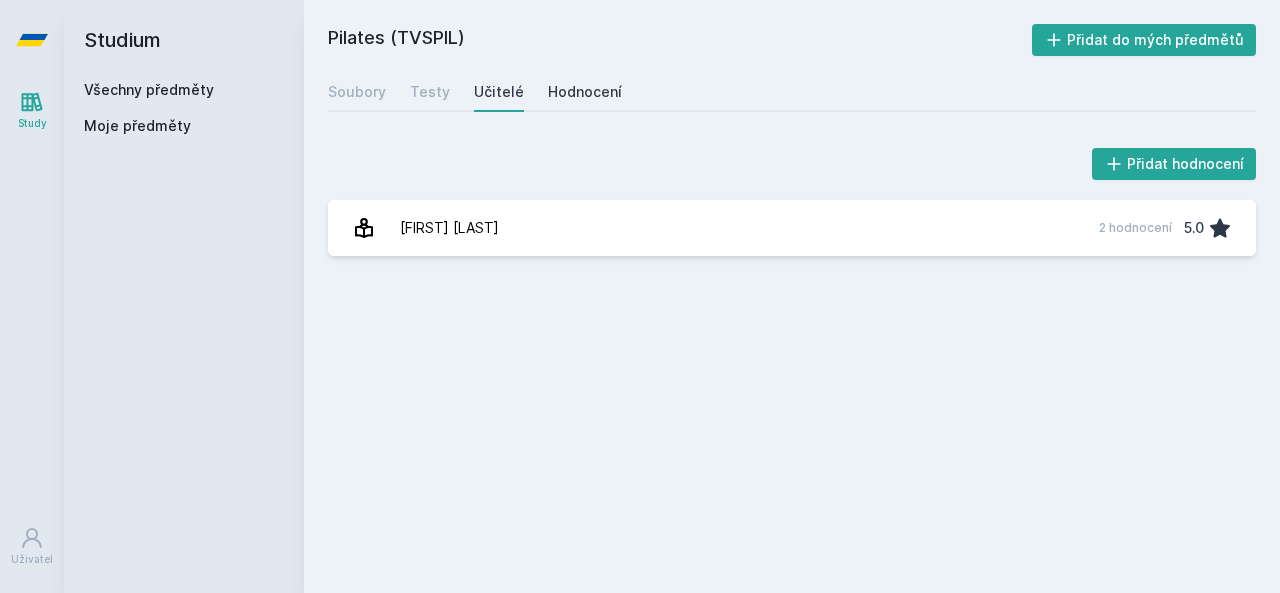 click on "Hodnocení" at bounding box center (585, 92) 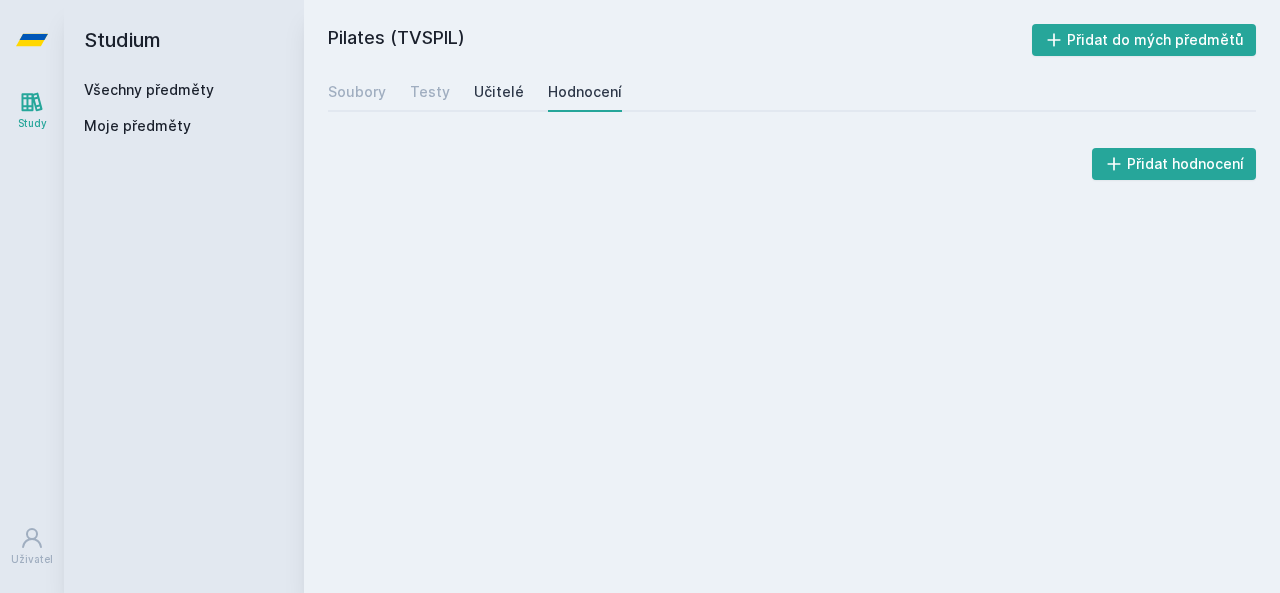 click on "Učitelé" at bounding box center (499, 92) 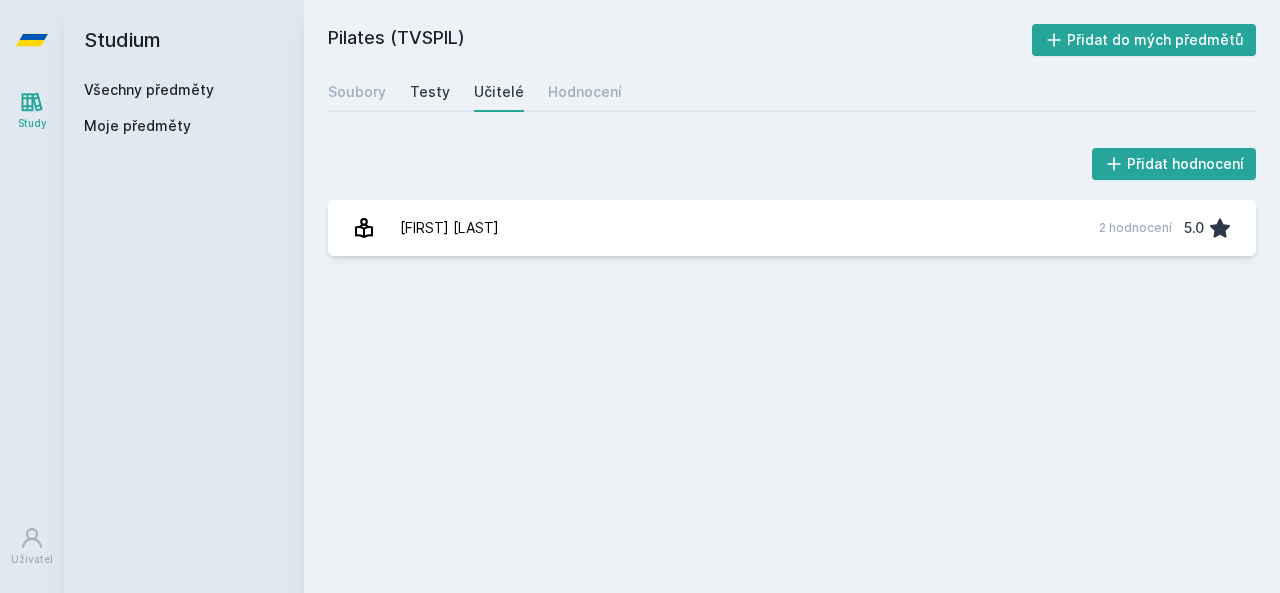 click on "Testy" at bounding box center [430, 92] 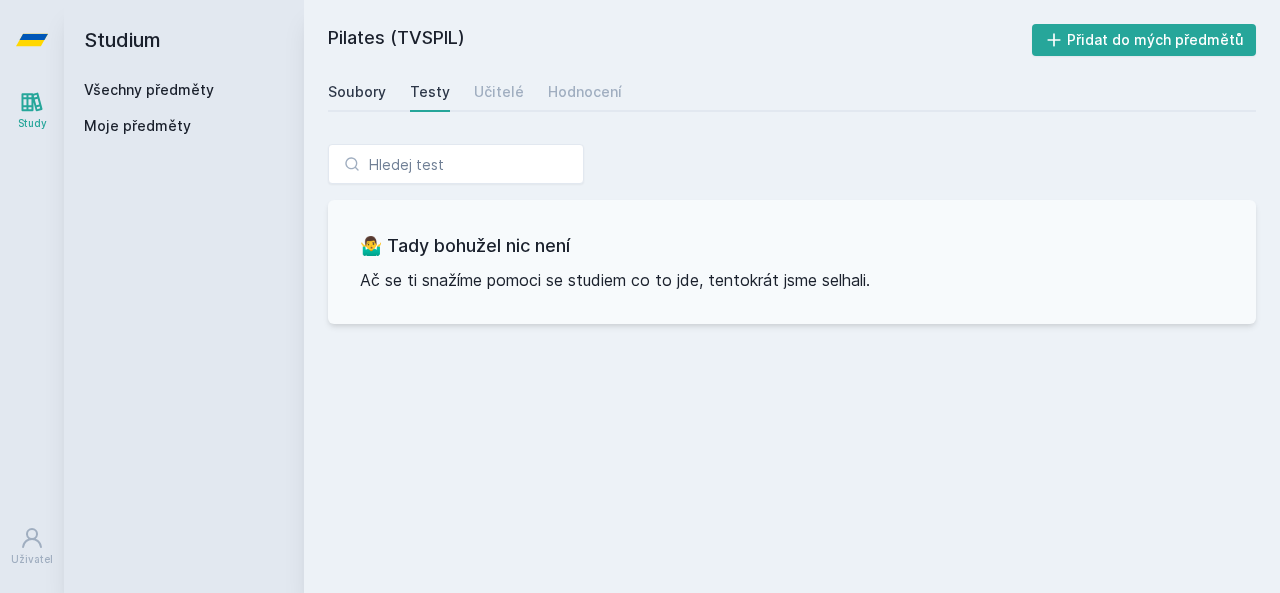 click on "Soubory" at bounding box center [357, 92] 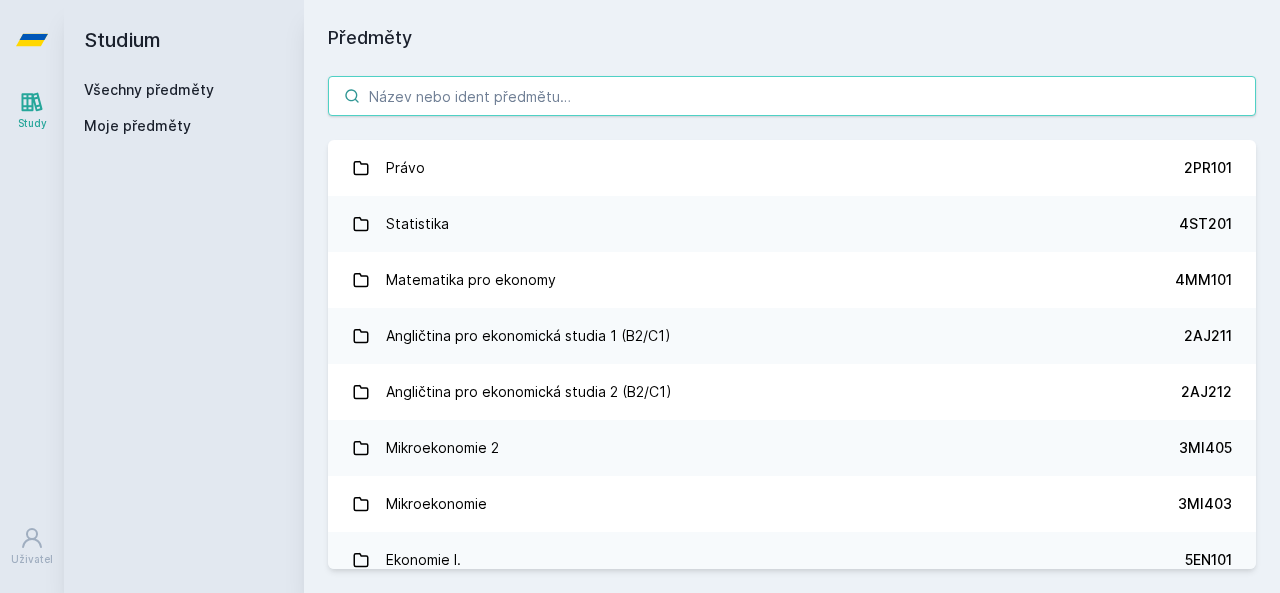 click at bounding box center [792, 96] 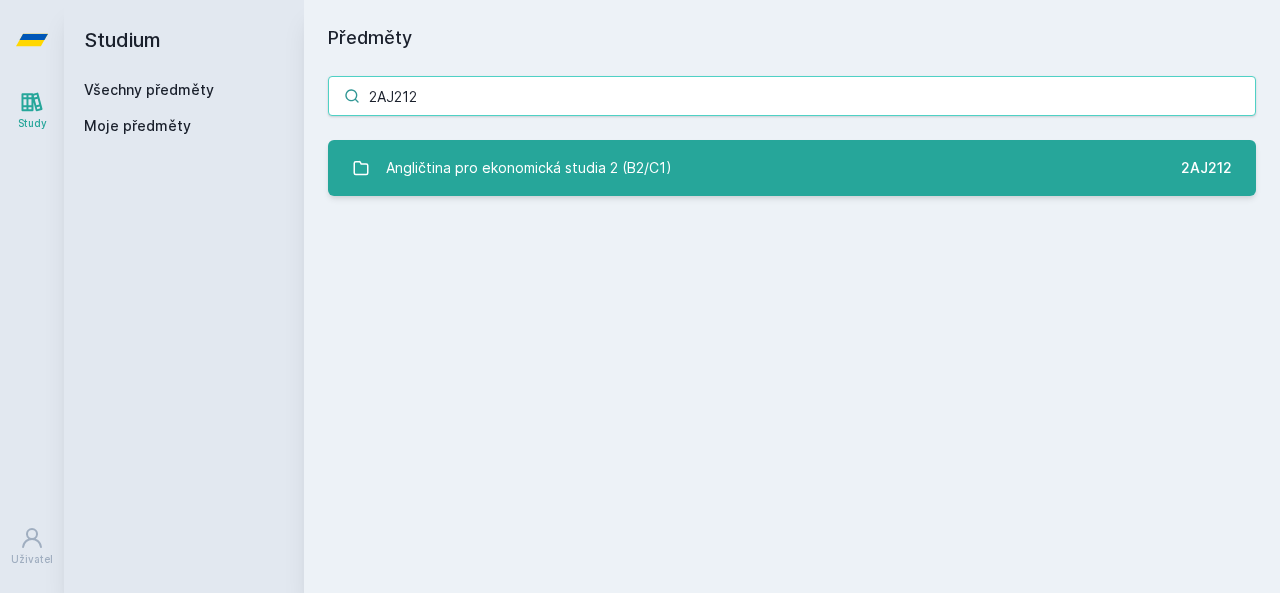 type on "2AJ212" 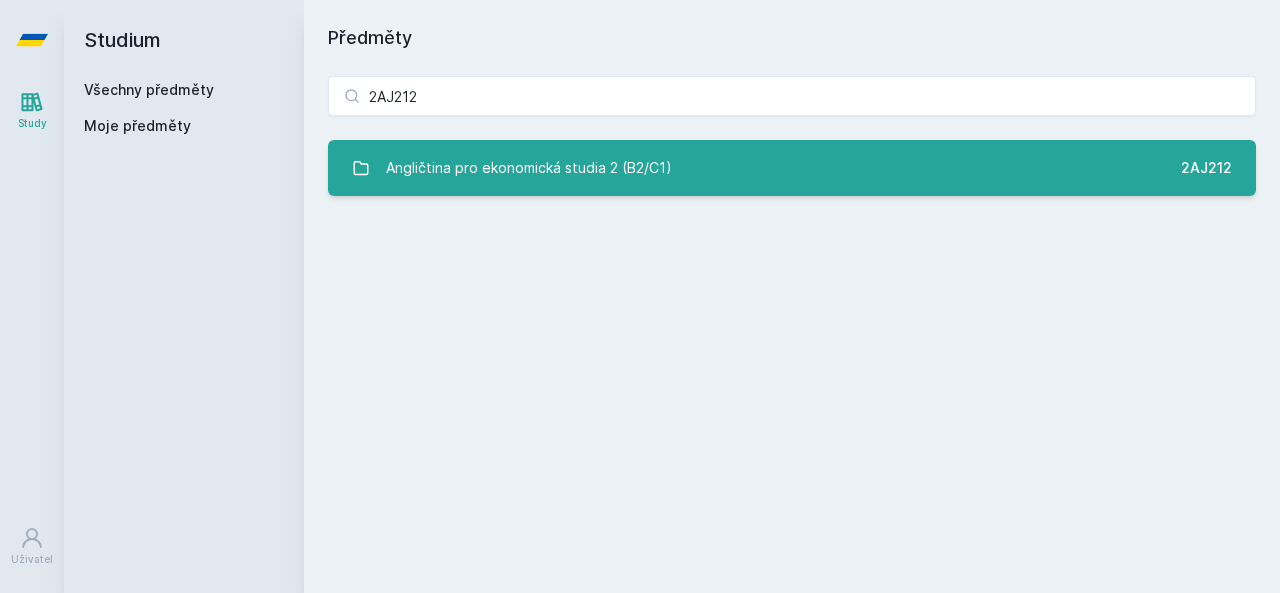 click on "Angličtina pro ekonomická studia 2 (B2/C1)" at bounding box center [529, 168] 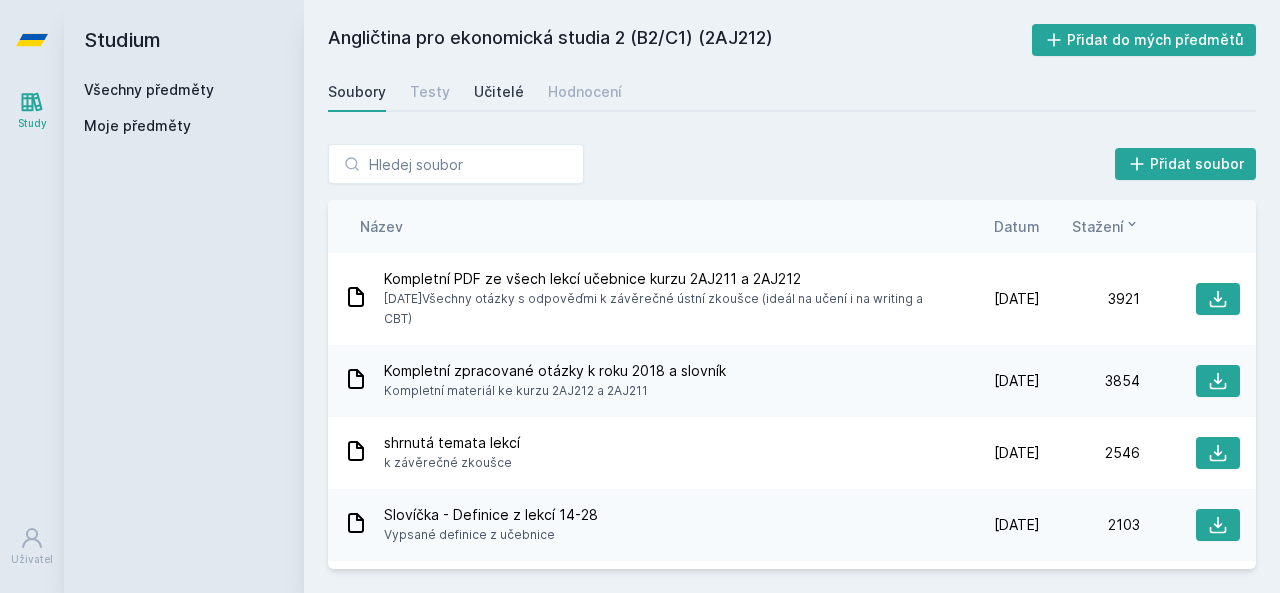 click on "Učitelé" at bounding box center [499, 92] 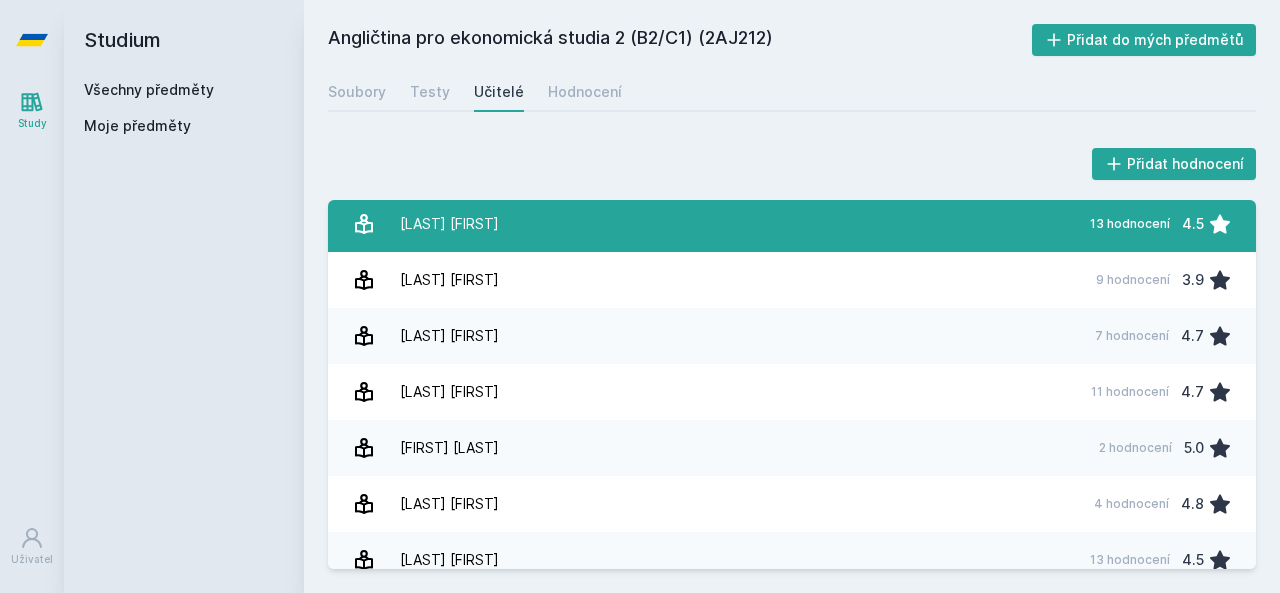 scroll, scrollTop: 300, scrollLeft: 0, axis: vertical 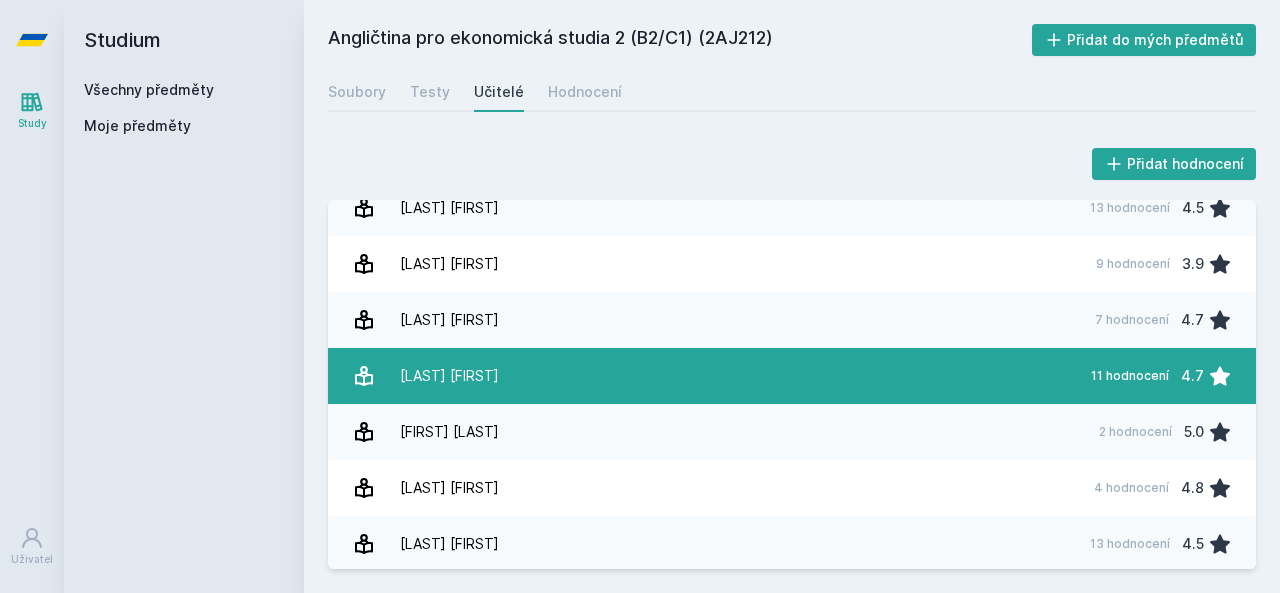 click on "[FIRST] [LAST]" at bounding box center [449, 376] 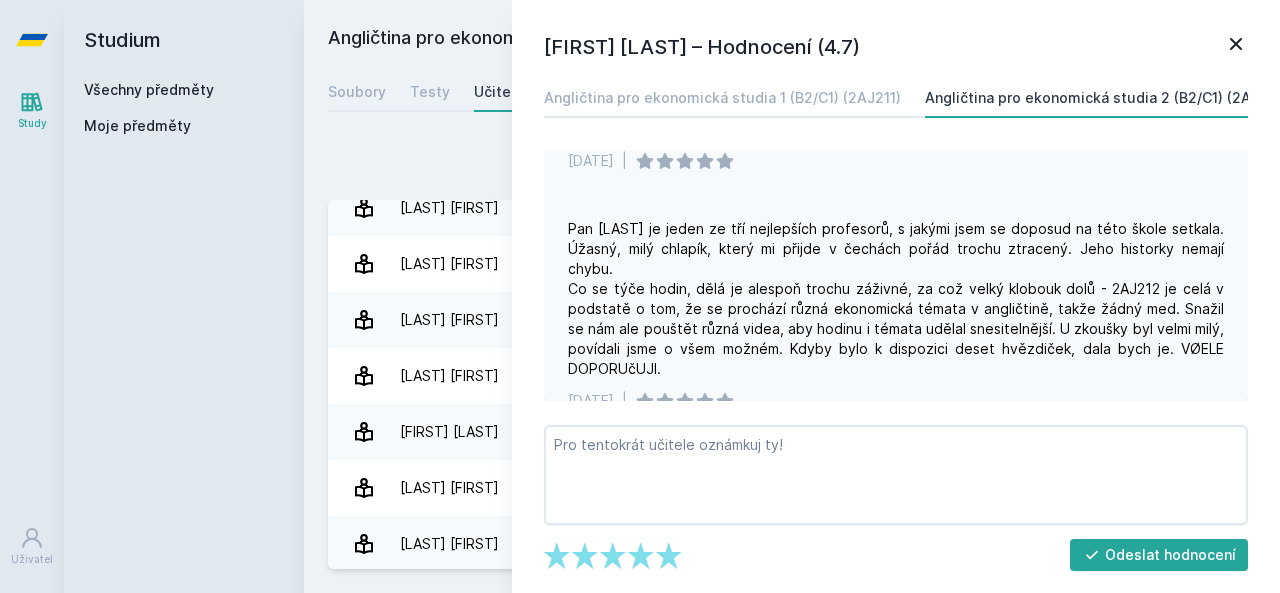 scroll, scrollTop: 1329, scrollLeft: 0, axis: vertical 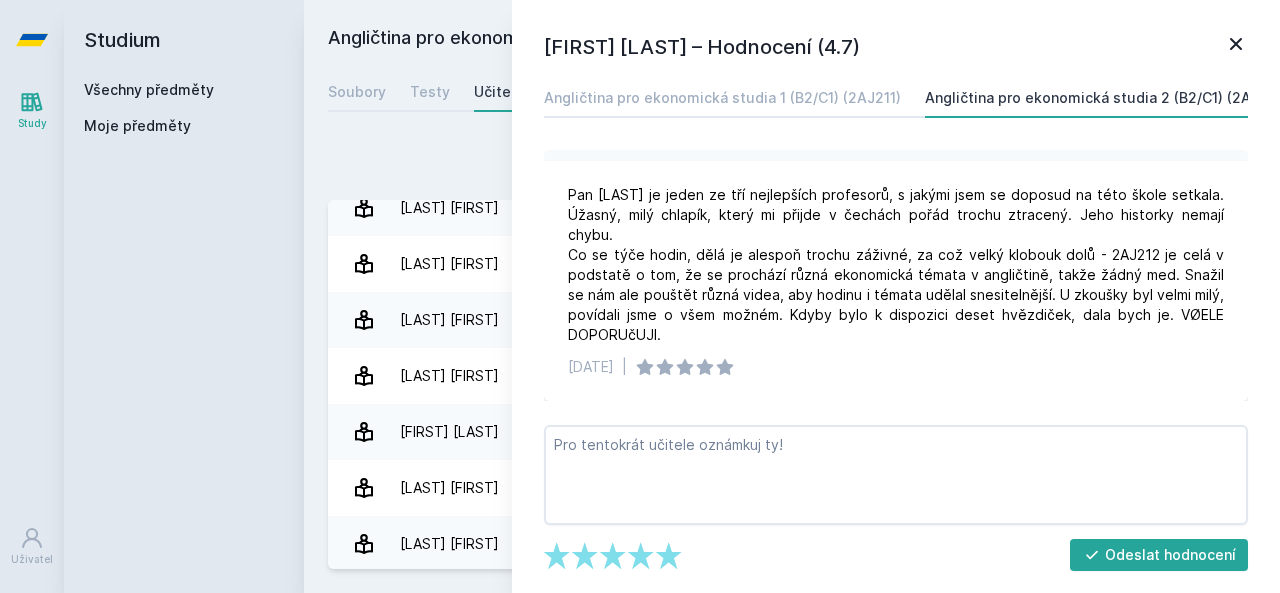 click on "Přidat hodnocení" at bounding box center (792, 164) 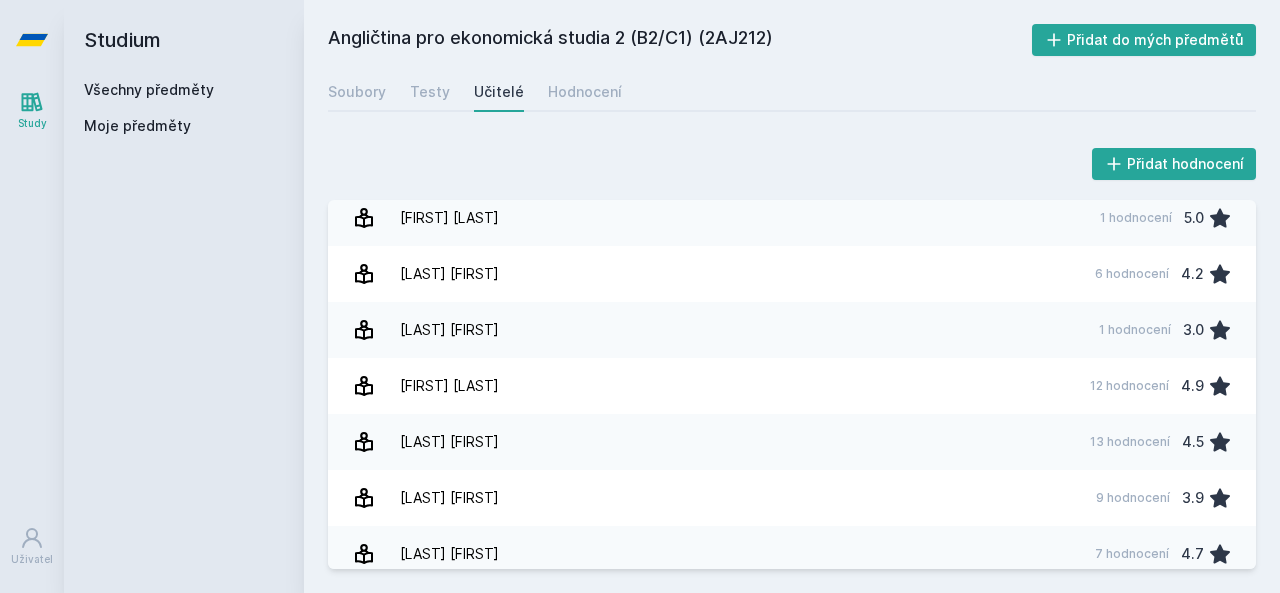 scroll, scrollTop: 0, scrollLeft: 0, axis: both 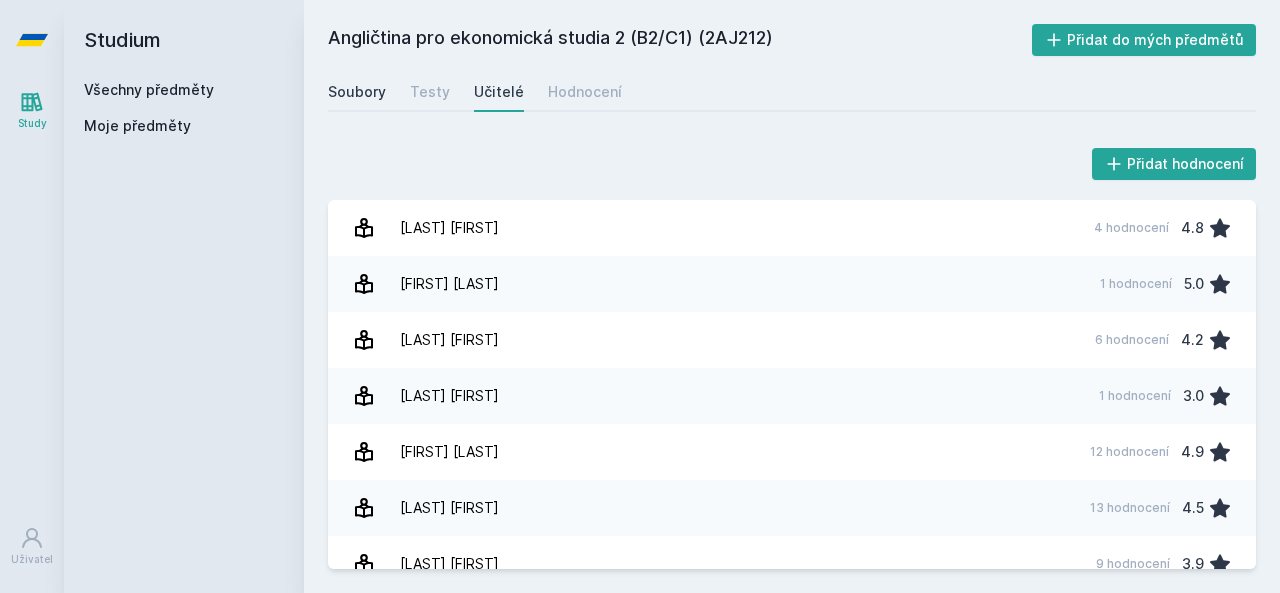 click on "Soubory" at bounding box center (357, 92) 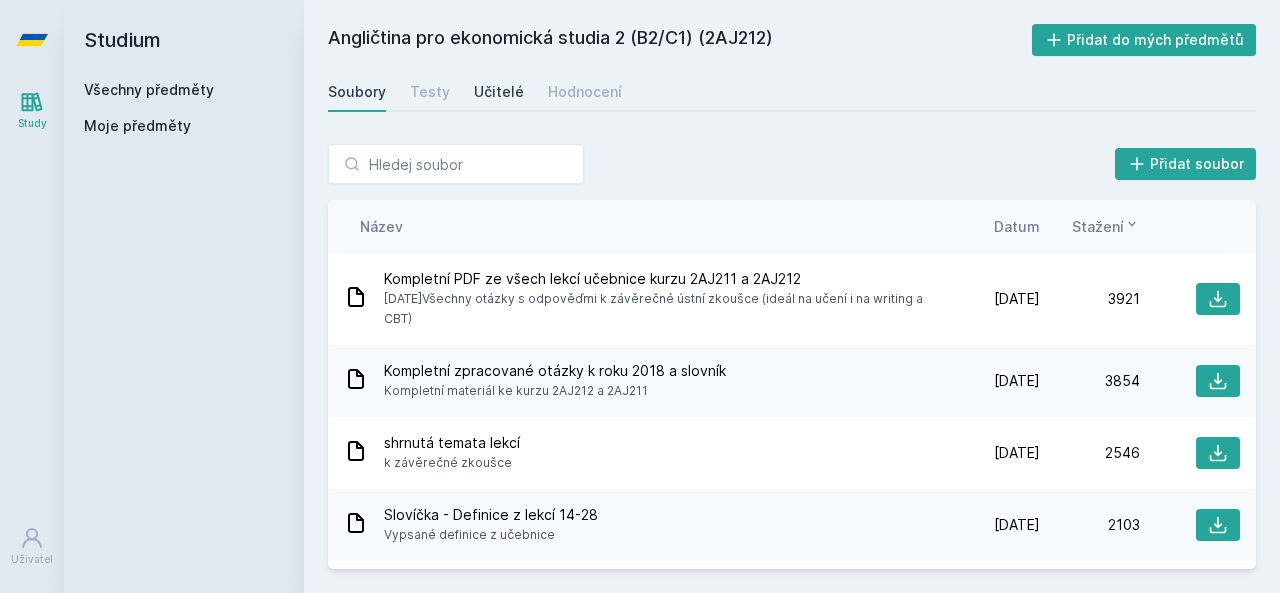click on "Učitelé" at bounding box center [499, 92] 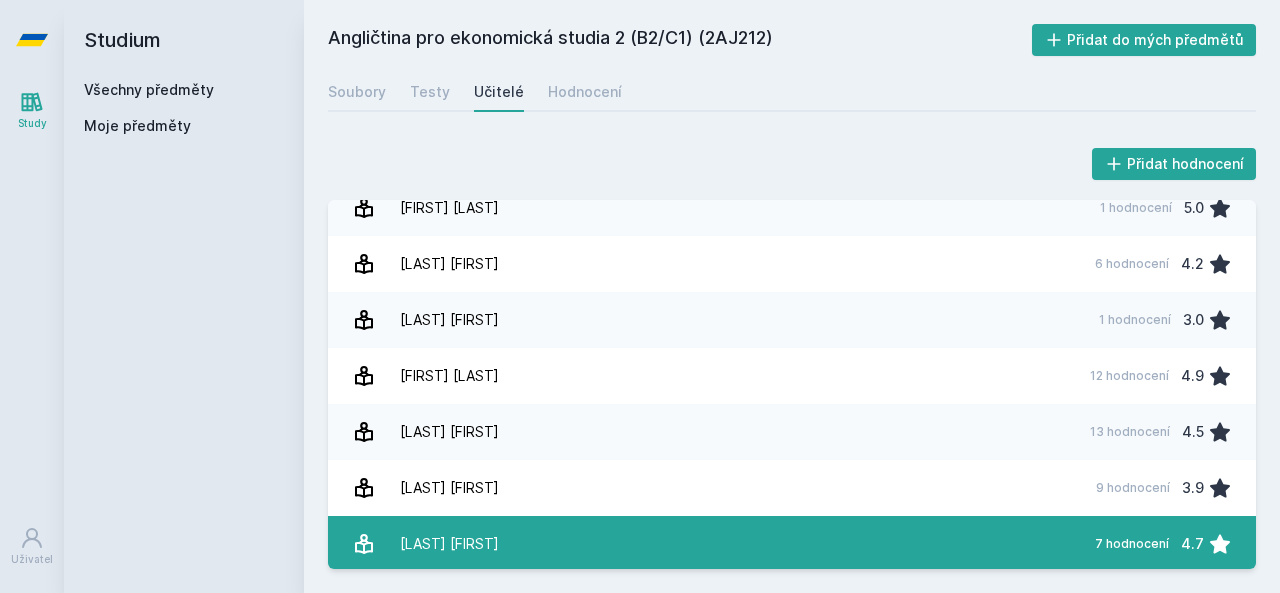 scroll, scrollTop: 66, scrollLeft: 0, axis: vertical 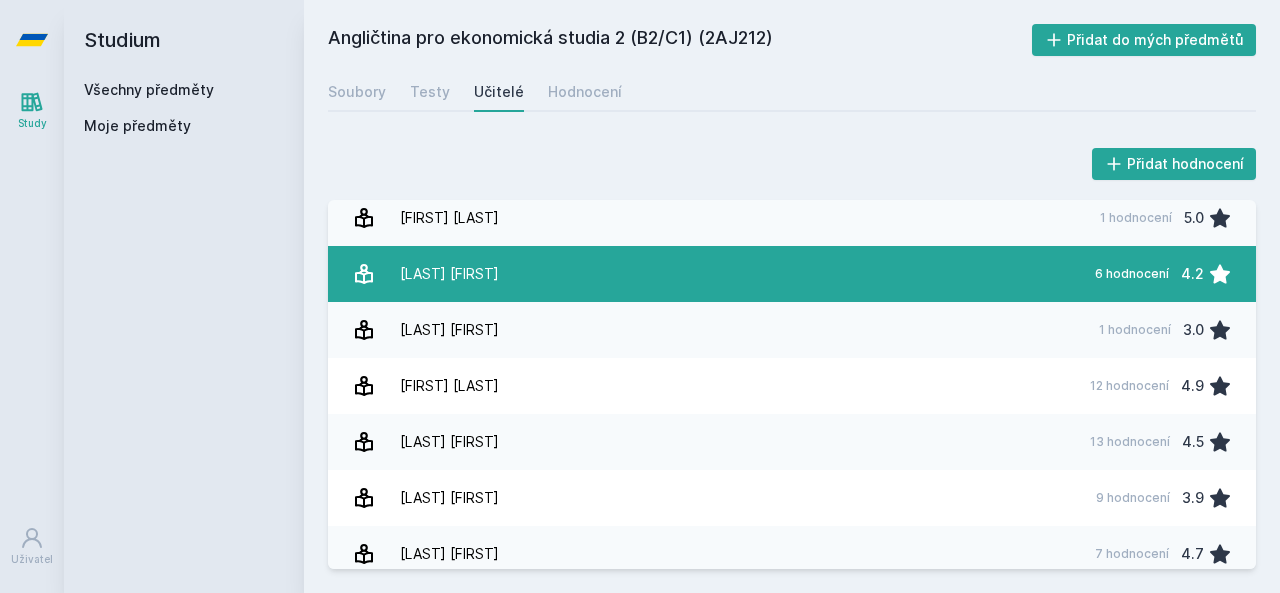 click on "[LAST] [FIRST]" at bounding box center [449, 274] 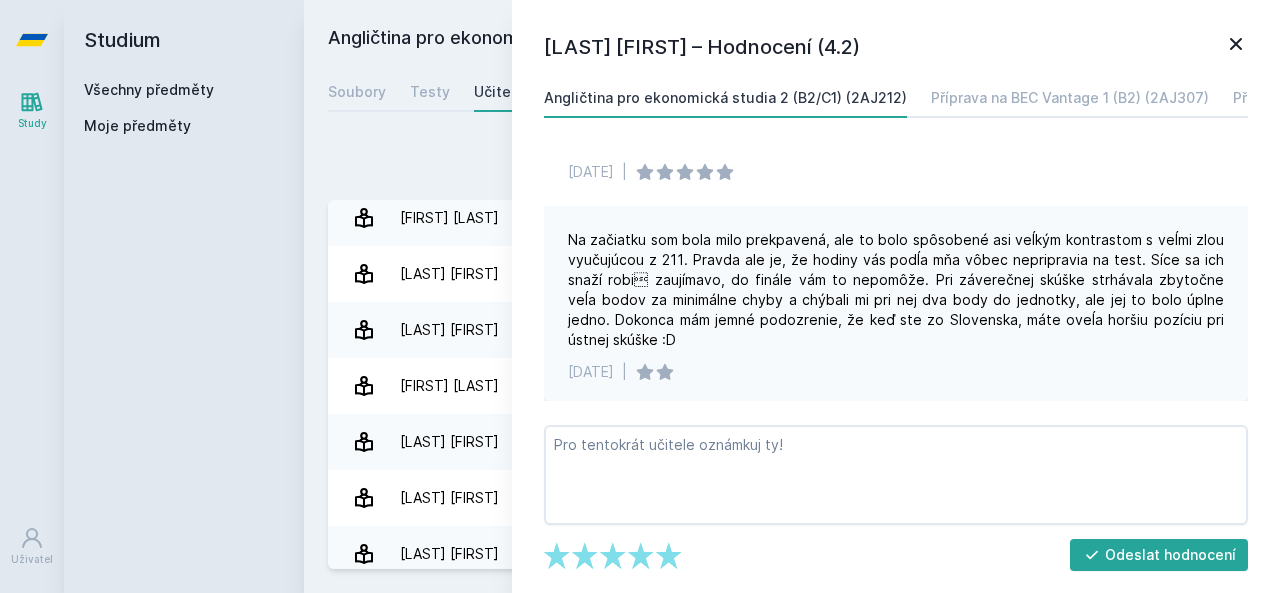 scroll, scrollTop: 589, scrollLeft: 0, axis: vertical 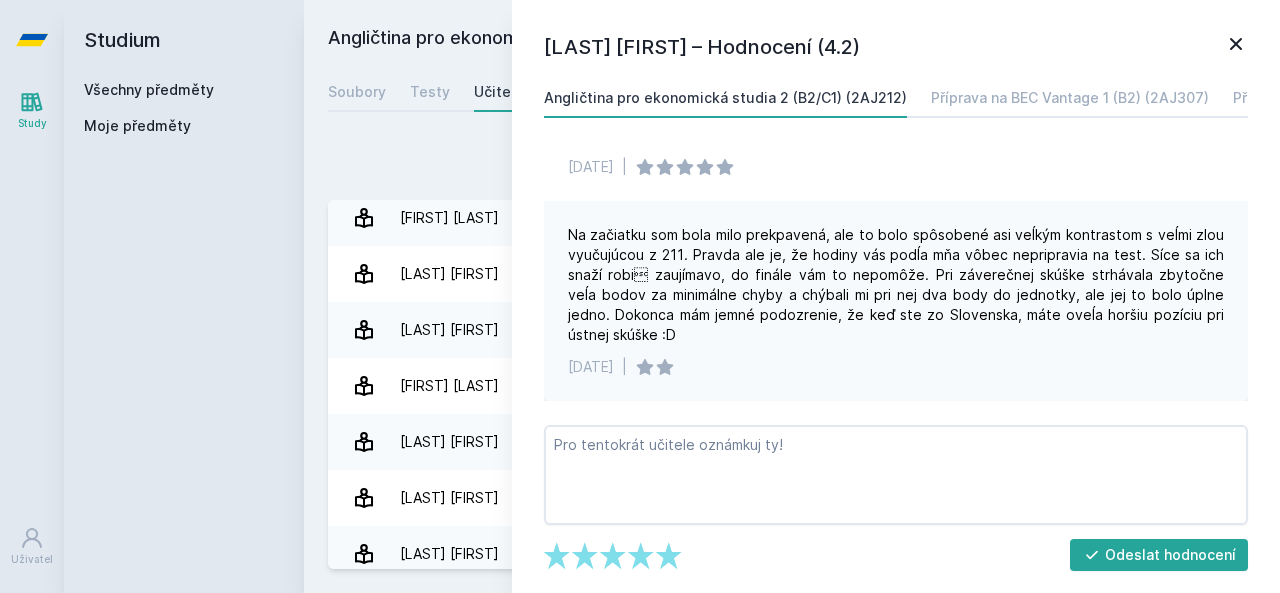 click on "Přidat hodnocení" at bounding box center (792, 164) 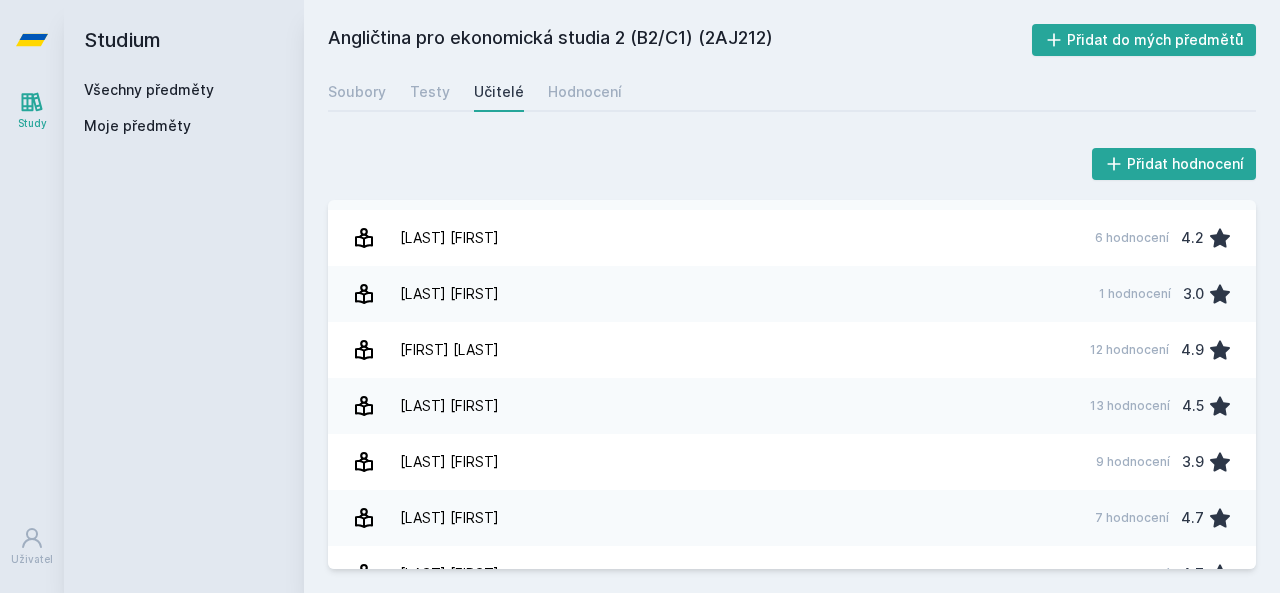 scroll, scrollTop: 93, scrollLeft: 0, axis: vertical 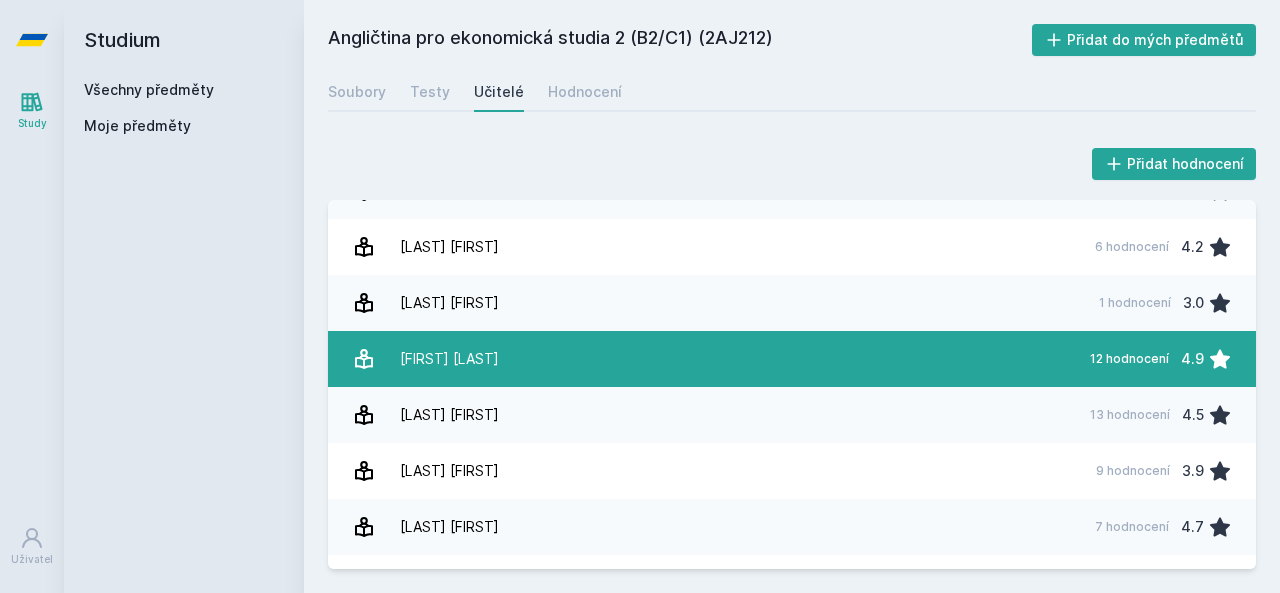 click on "[LAST] [FIRST]
12 hodnocení
4.9" at bounding box center [792, 359] 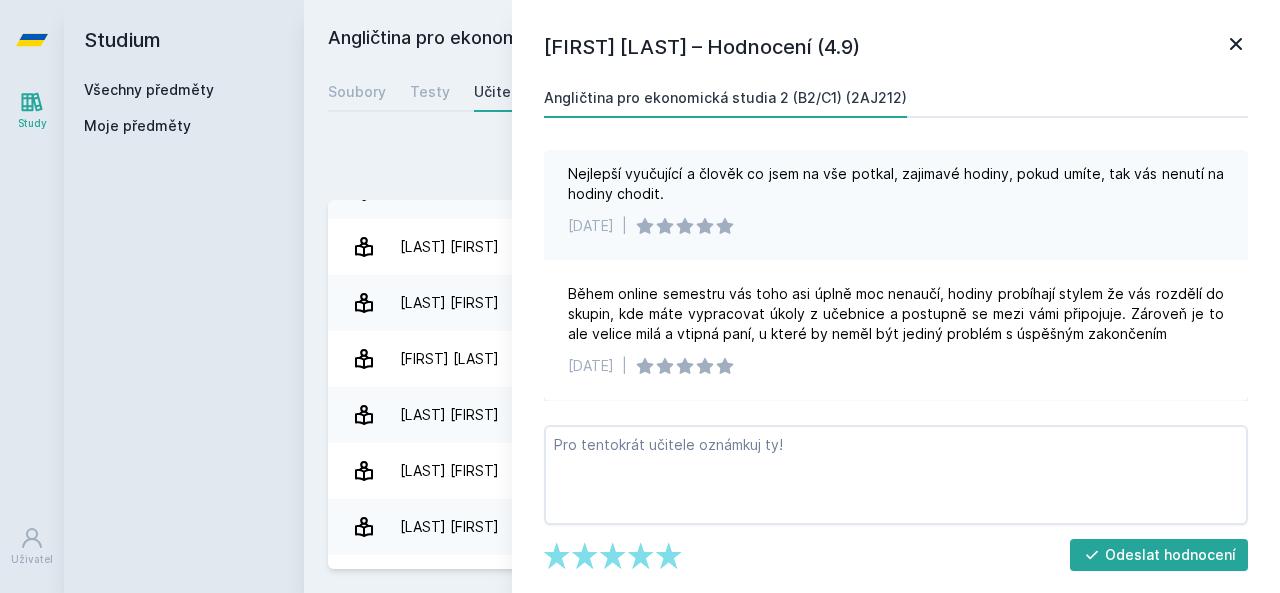 scroll, scrollTop: 1289, scrollLeft: 0, axis: vertical 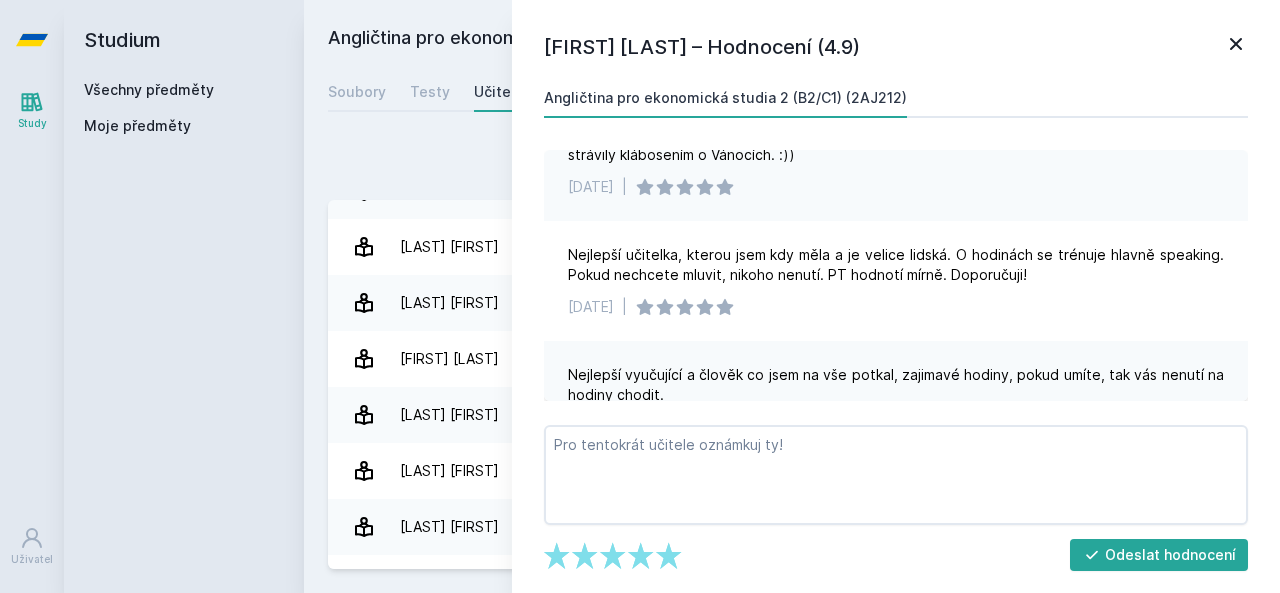 click on "Přidat hodnocení" at bounding box center (792, 164) 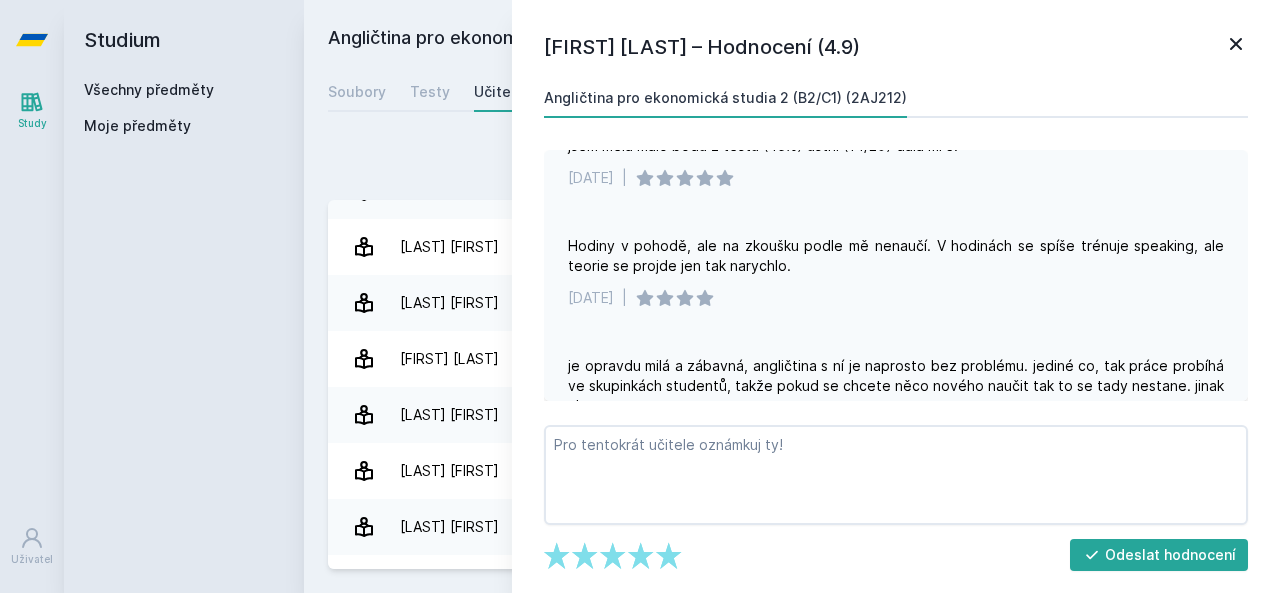 scroll, scrollTop: 1889, scrollLeft: 0, axis: vertical 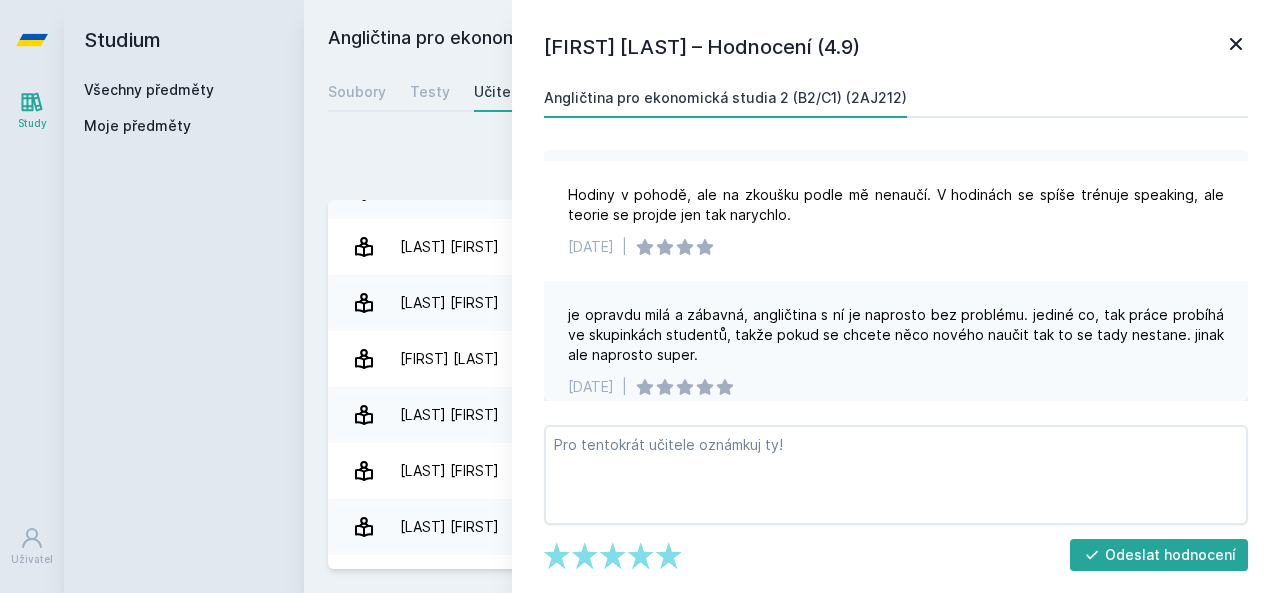 click on "Přidat hodnocení
Michelle [LAST] – Hodnocení (4.9)
Angličtina pro ekonomická studia 2 (B2/C1) (2AJ212)
12. [MONTH]. [YEAR] | Velmi přátelská vyučující, na její cvičení jsem chodil rád. Vůbec to nehrotí, nedává žádné úkoly, v semestru se píše jeden popis grafu a uděláte debatu, kterou si připravíte předem, takže se není čeho bát. Obojí hodnotí velmi mírně.
Ústní zkouška top, vůbec si nepřipadáte že mluvíte se zkoušejícím, vylosuje vám 2 otázky a o nich svými slovy něco řeknete a pak si o tom jen tak přátelsky popovídáte. ÚZ také hodnotí velmi mírně
Doporučuji všem, nejlepší vyučující co jsem za 4 semestry angličtiny měl 15. [MONTH]. [YEAR] | Je to supr člověk, ale z hodin jsem si nic neodnesl. Pokud chcete pohodovou angličtinu, dejte si ji. 2. [MONTH]. [YEAR] | 9. [MONTH]. [YEAR] | 21. [MONTH]. [YEAR] | 18. [MONTH]. [YEAR] | 12. [MONTH]. [YEAR] | 5. [MONTH]. [YEAR] | 28. [MONTH]. [YEAR] | 7. [MONTH]. [YEAR] | |" at bounding box center [792, 356] 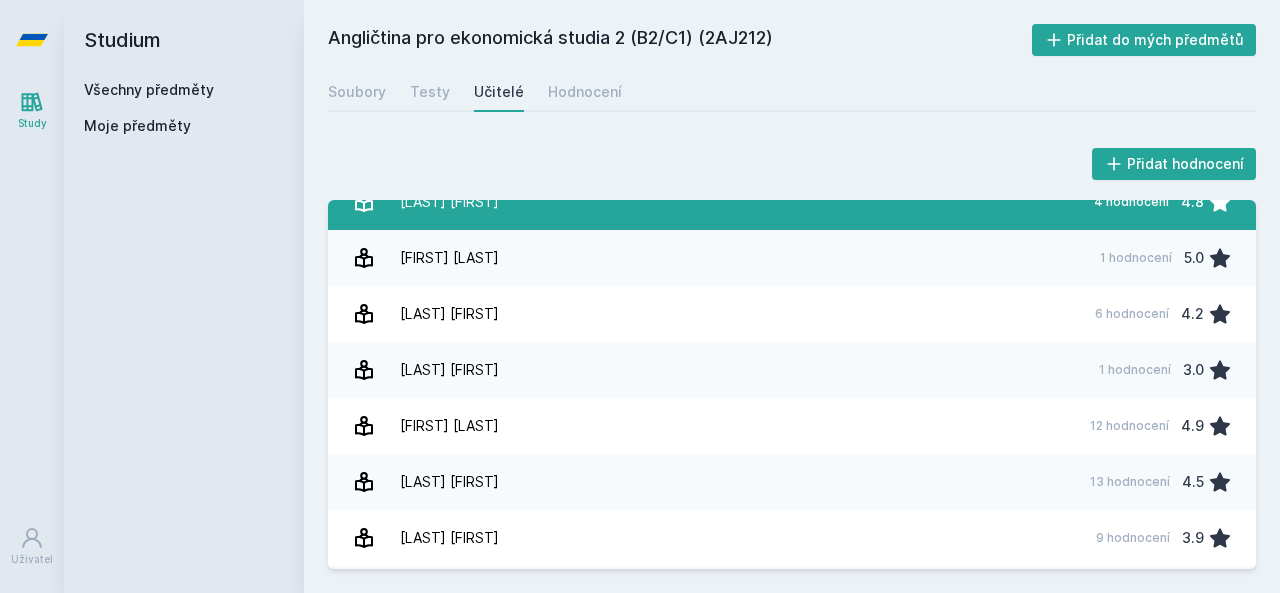 scroll, scrollTop: 0, scrollLeft: 0, axis: both 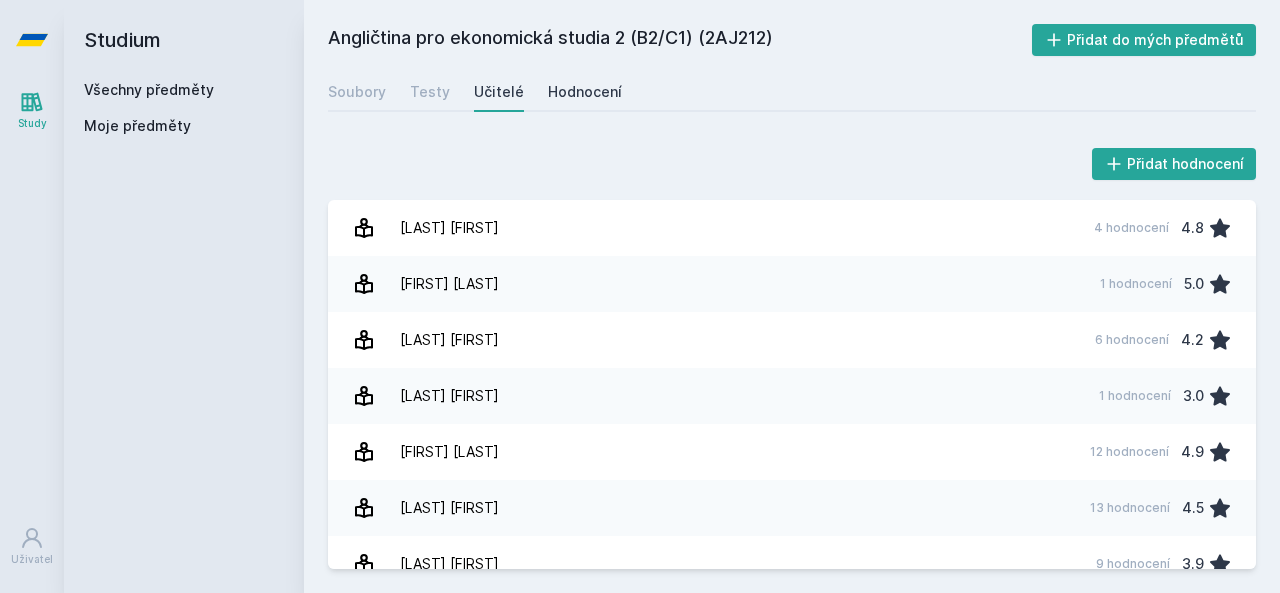 click on "Hodnocení" at bounding box center [585, 92] 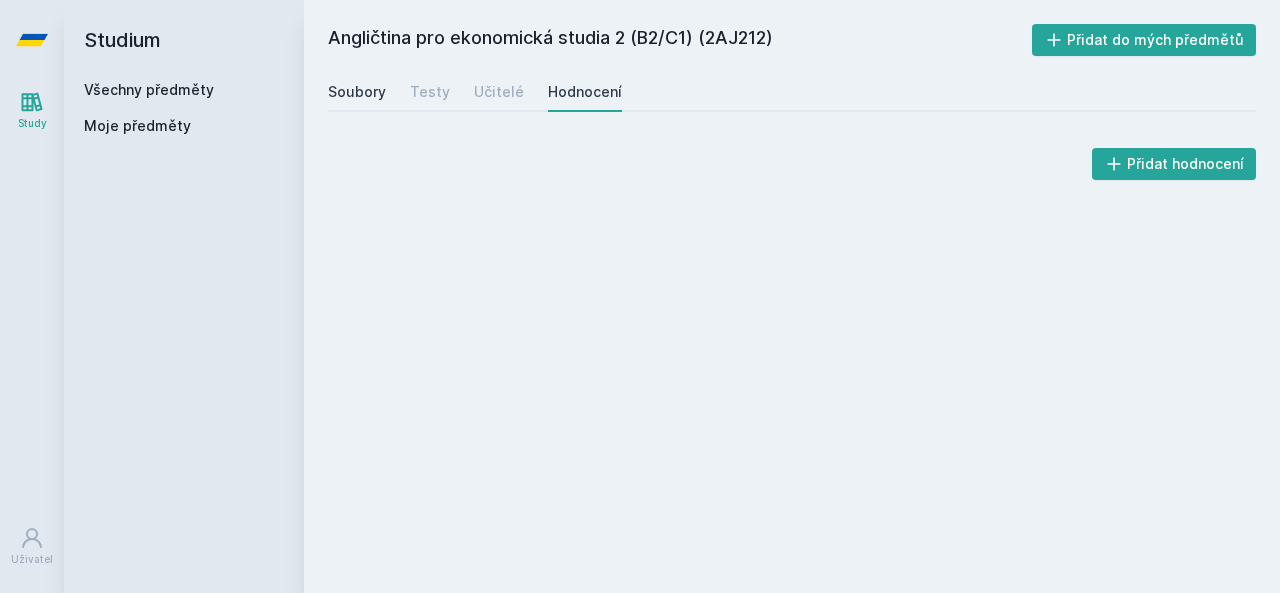 click on "Soubory" at bounding box center [357, 92] 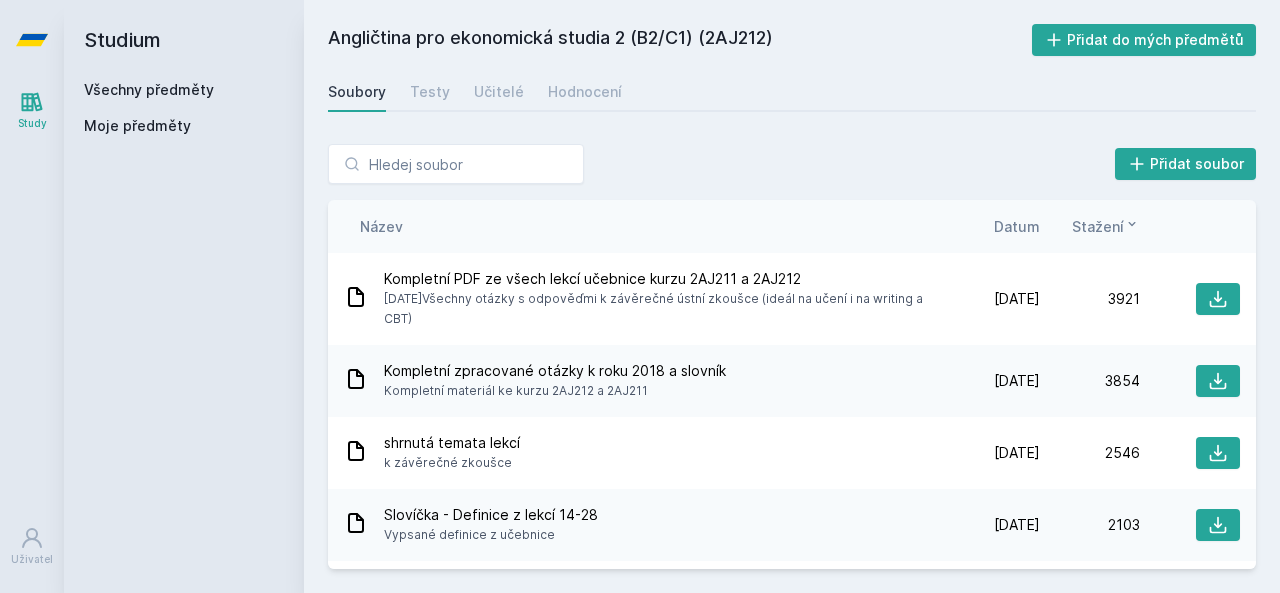 click on "Studium" at bounding box center [184, 40] 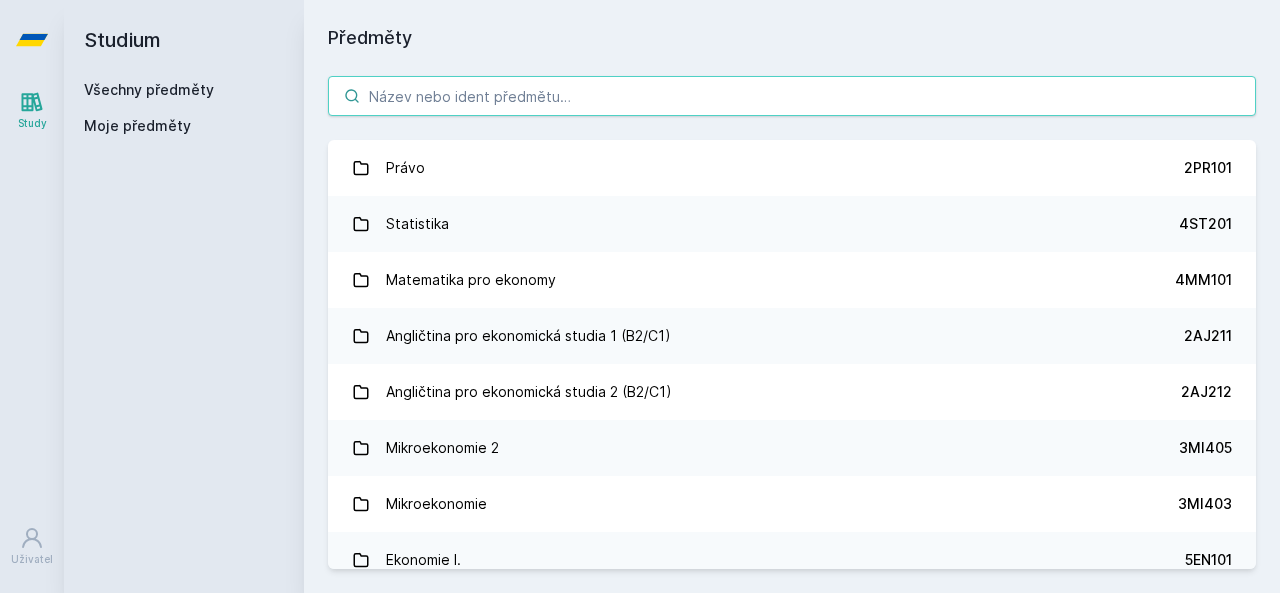 click at bounding box center (792, 96) 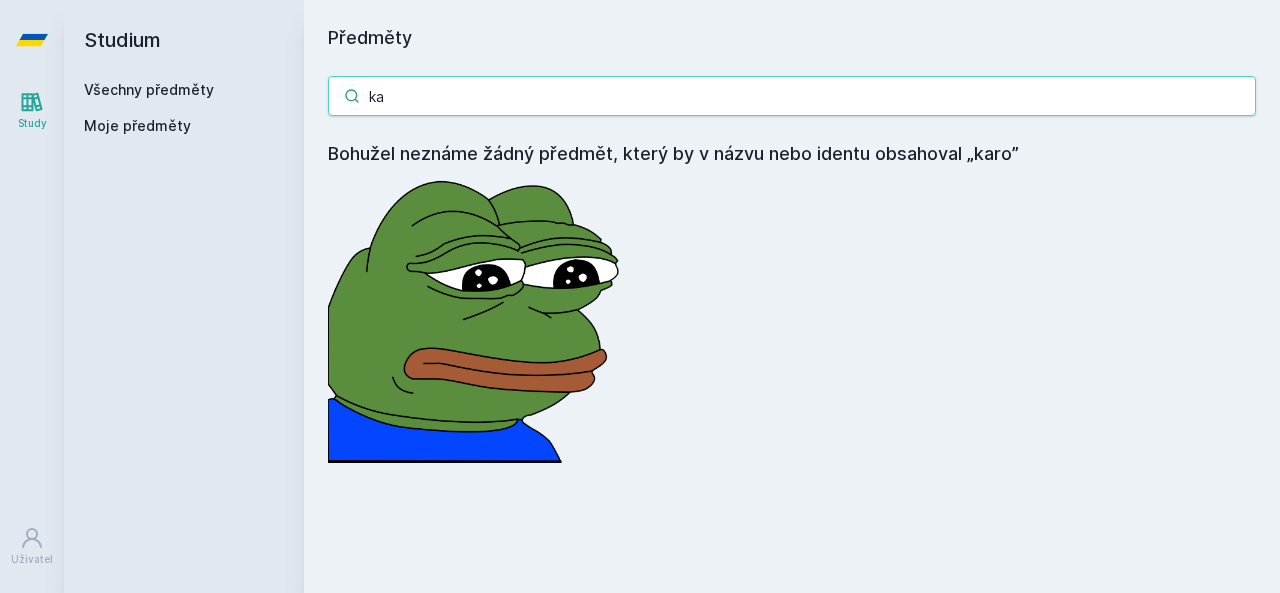 type on "k" 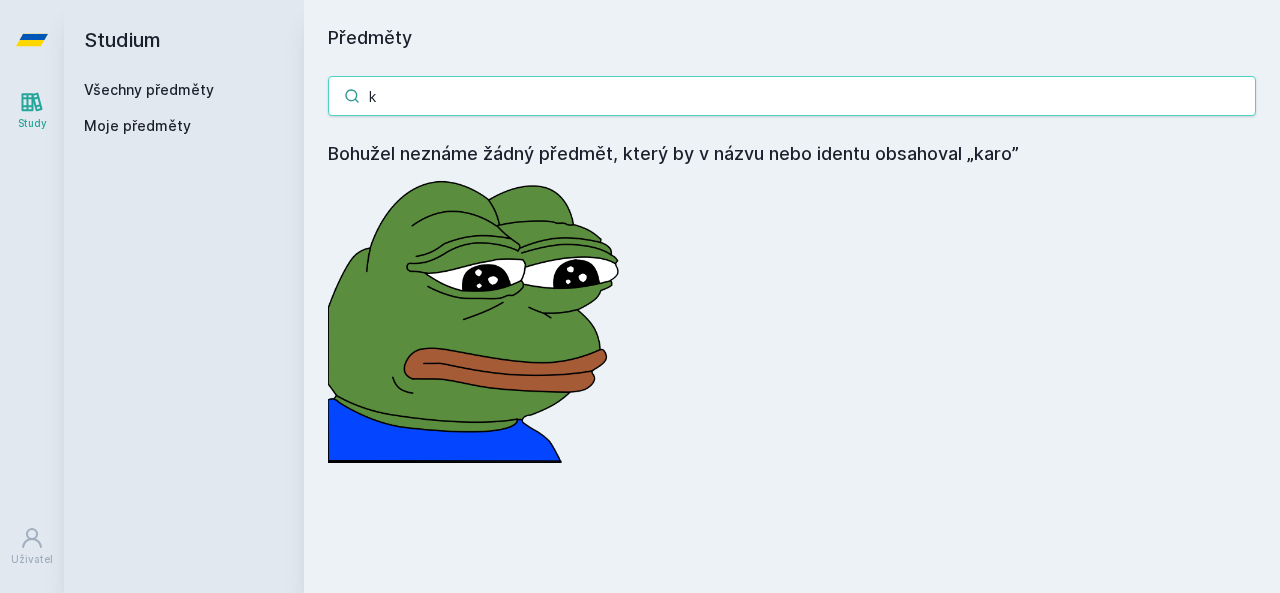 type 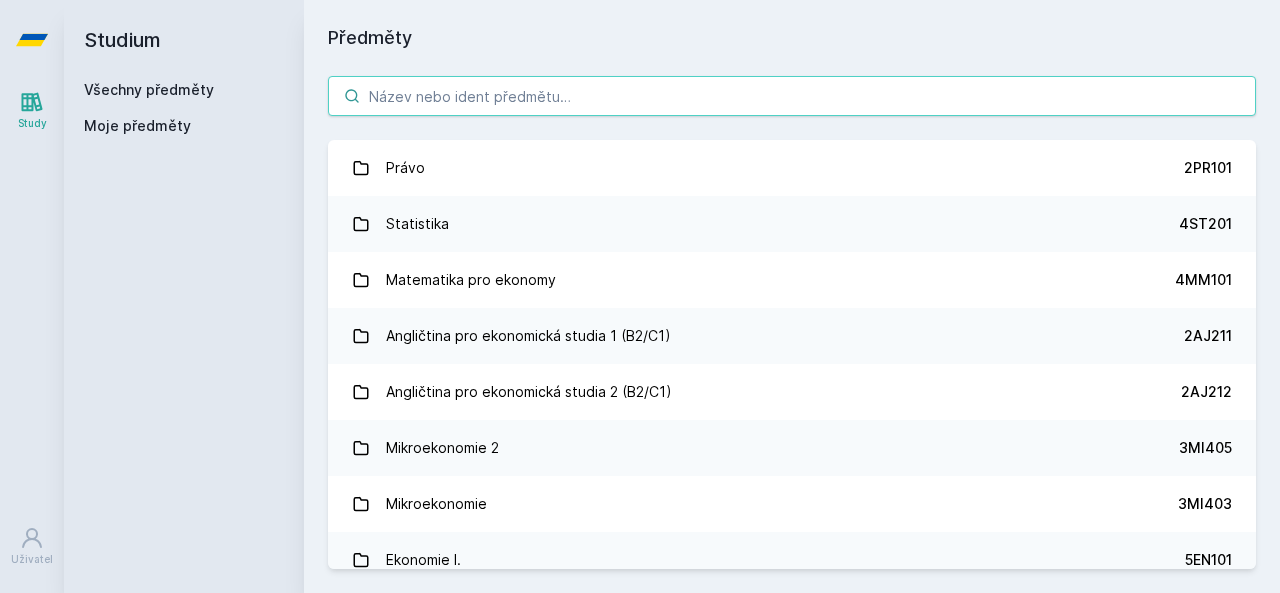 click at bounding box center [792, 96] 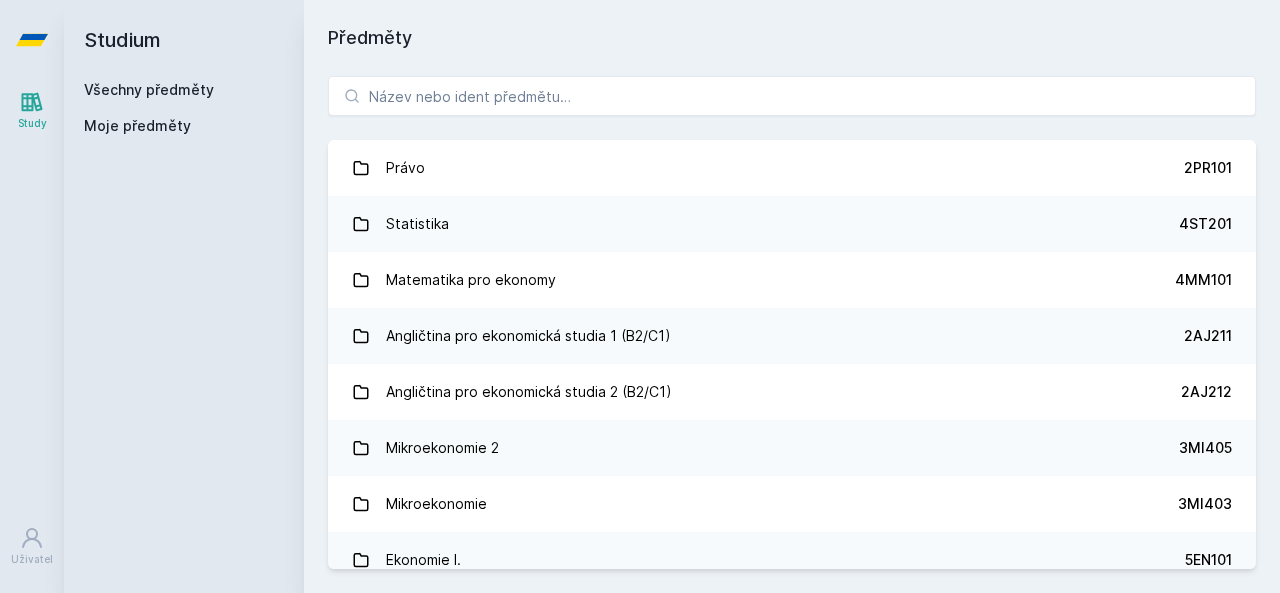 click on "Všechny předměty" at bounding box center [184, 90] 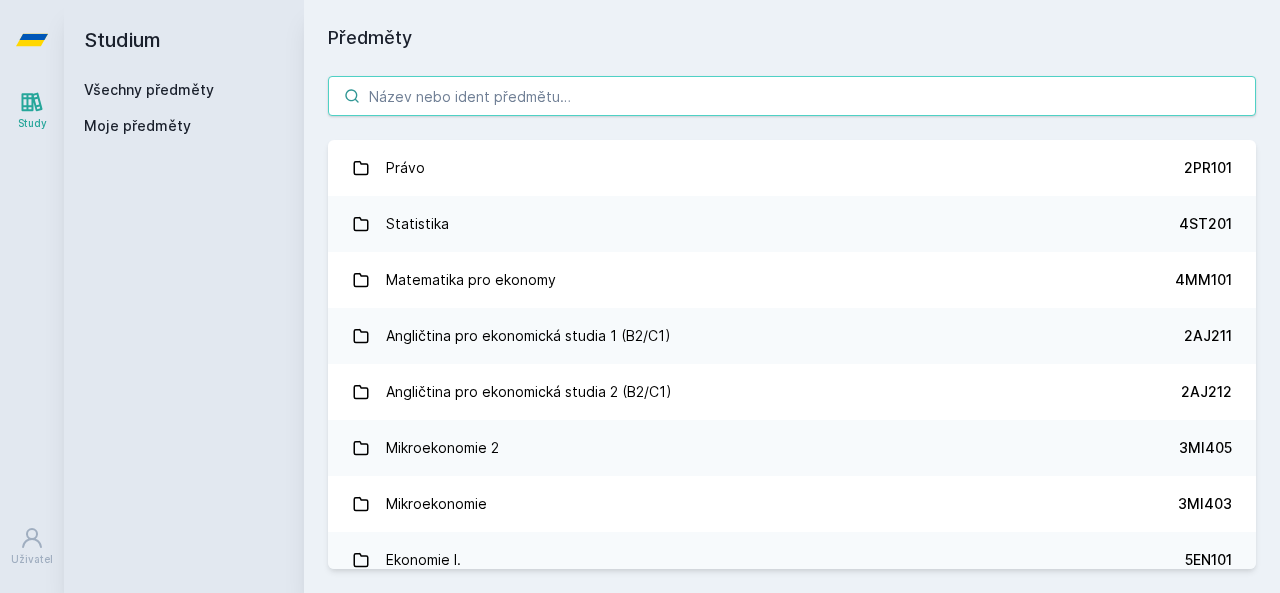 click at bounding box center (792, 96) 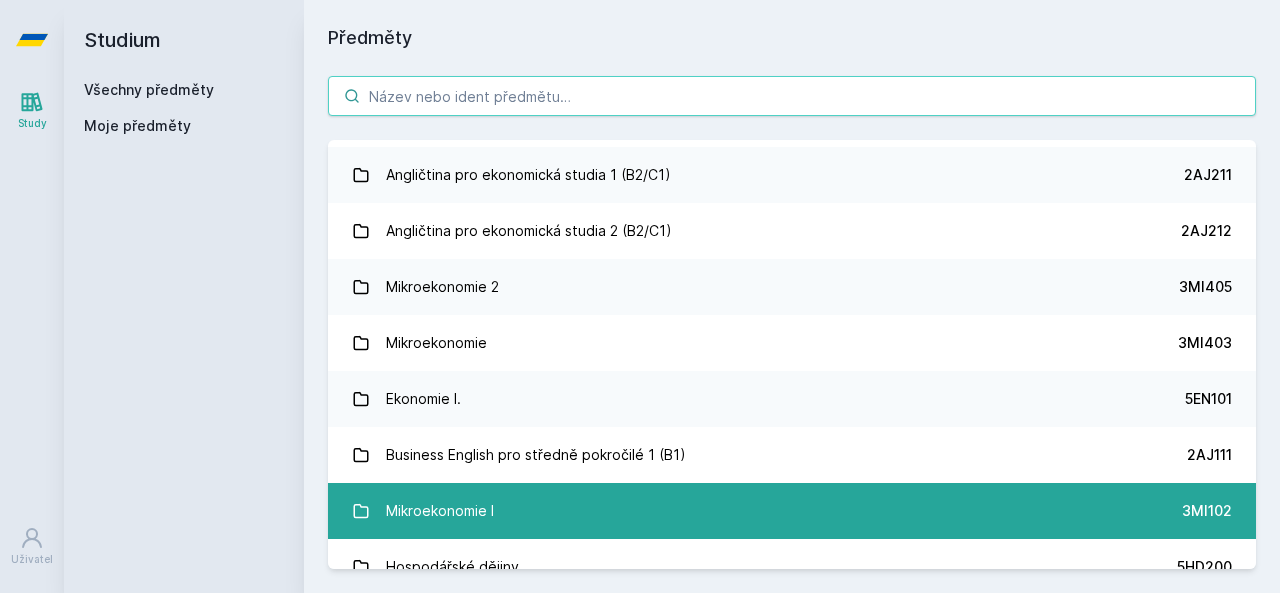 scroll, scrollTop: 0, scrollLeft: 0, axis: both 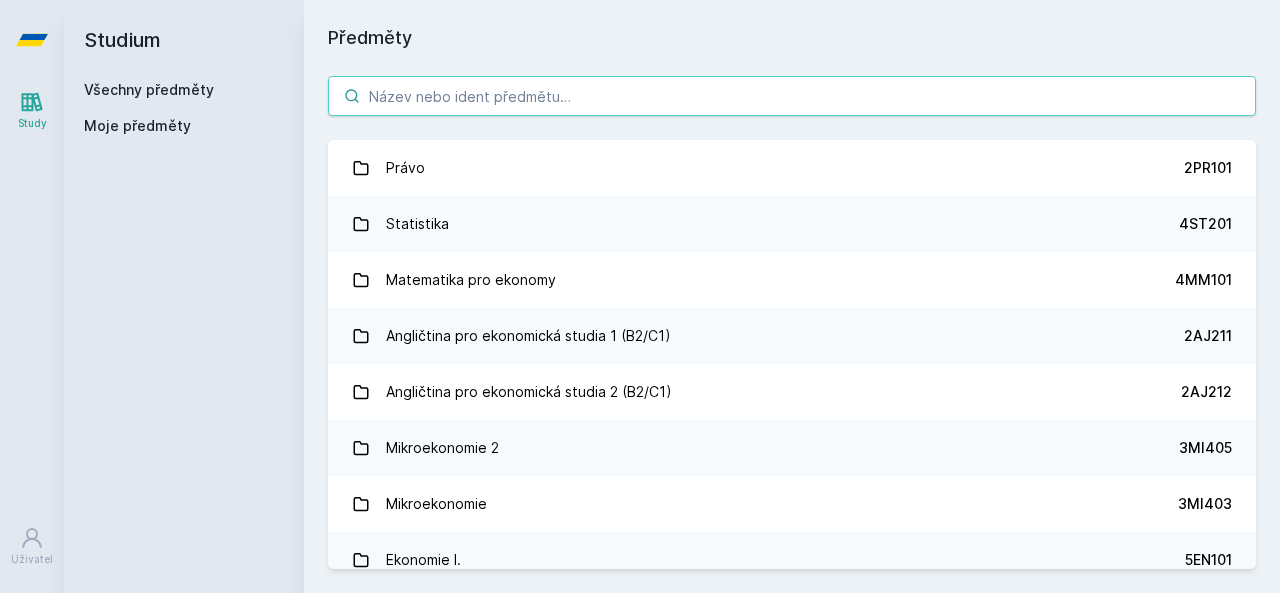 click at bounding box center (792, 96) 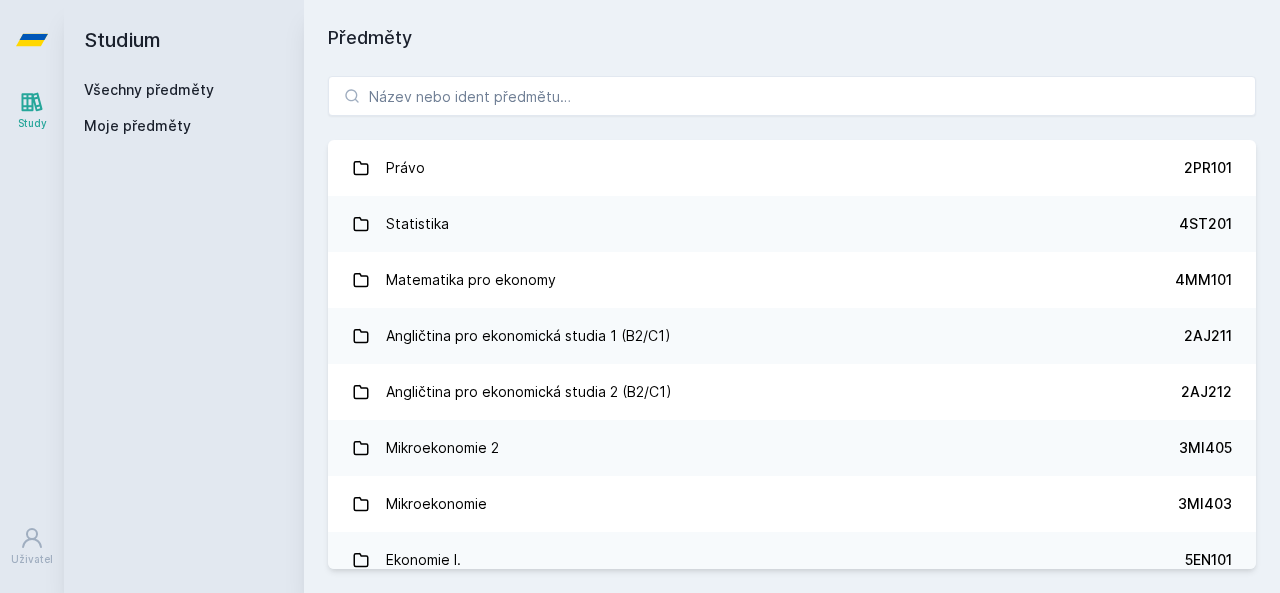 click on "Moje předměty" at bounding box center (137, 126) 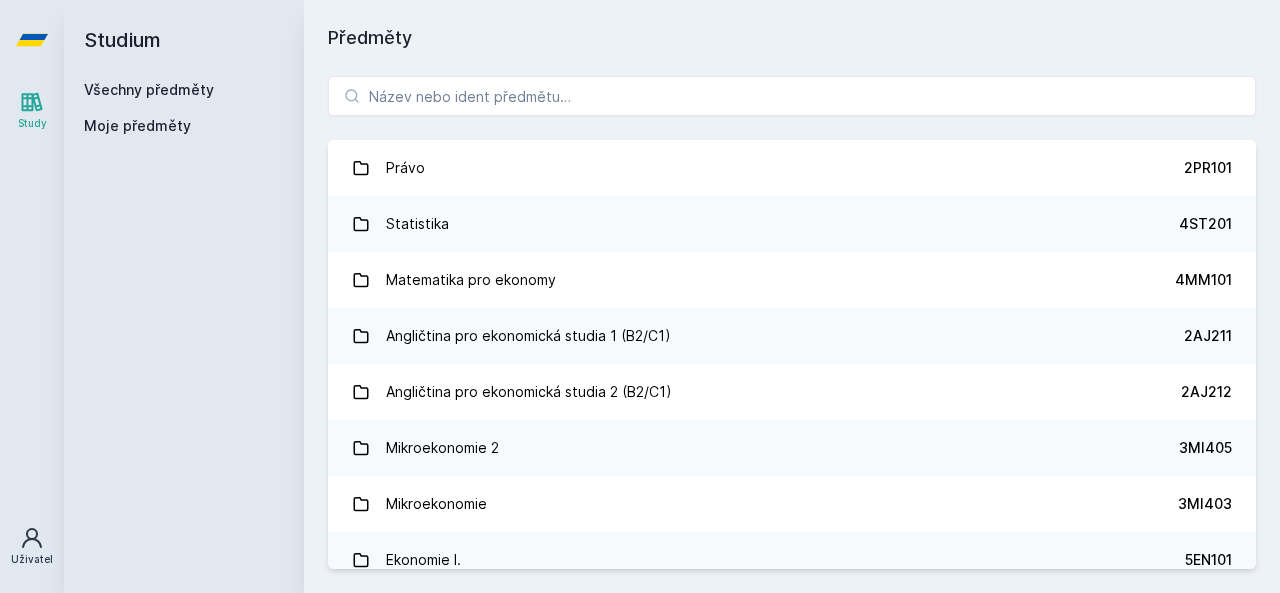 click 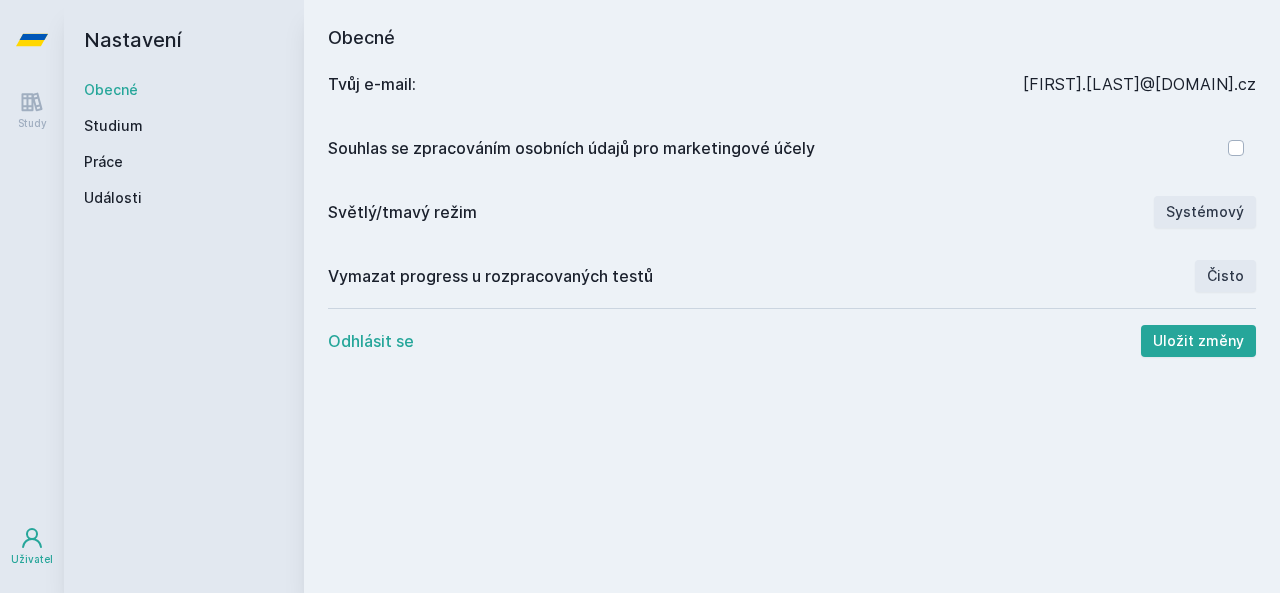 click 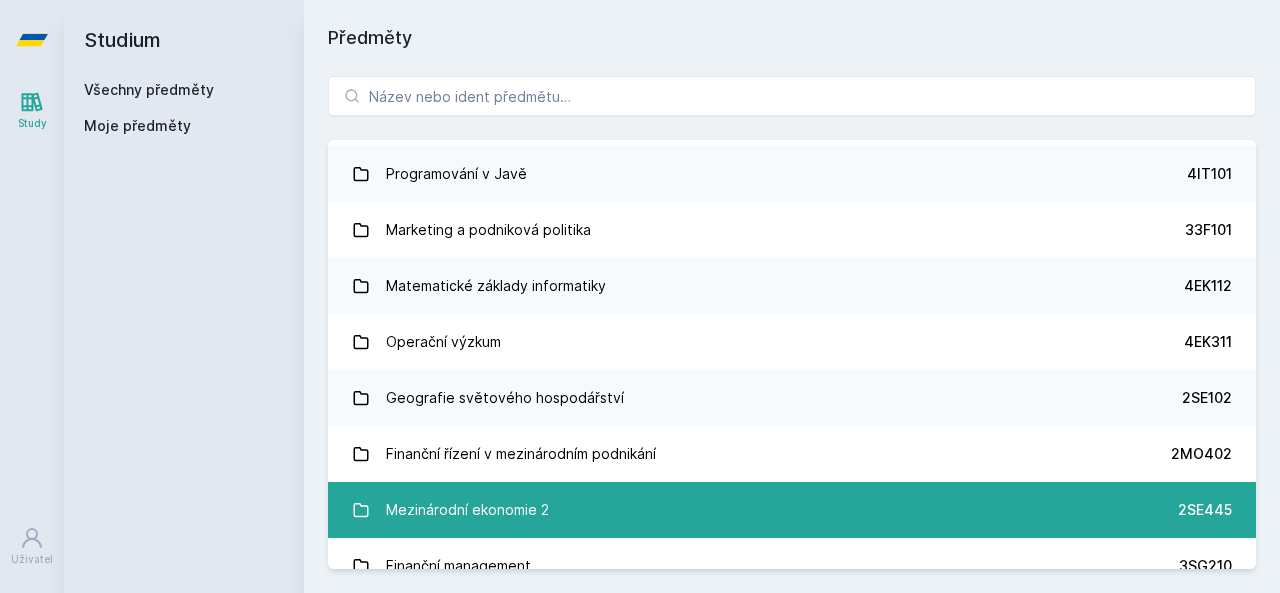 scroll, scrollTop: 3184, scrollLeft: 0, axis: vertical 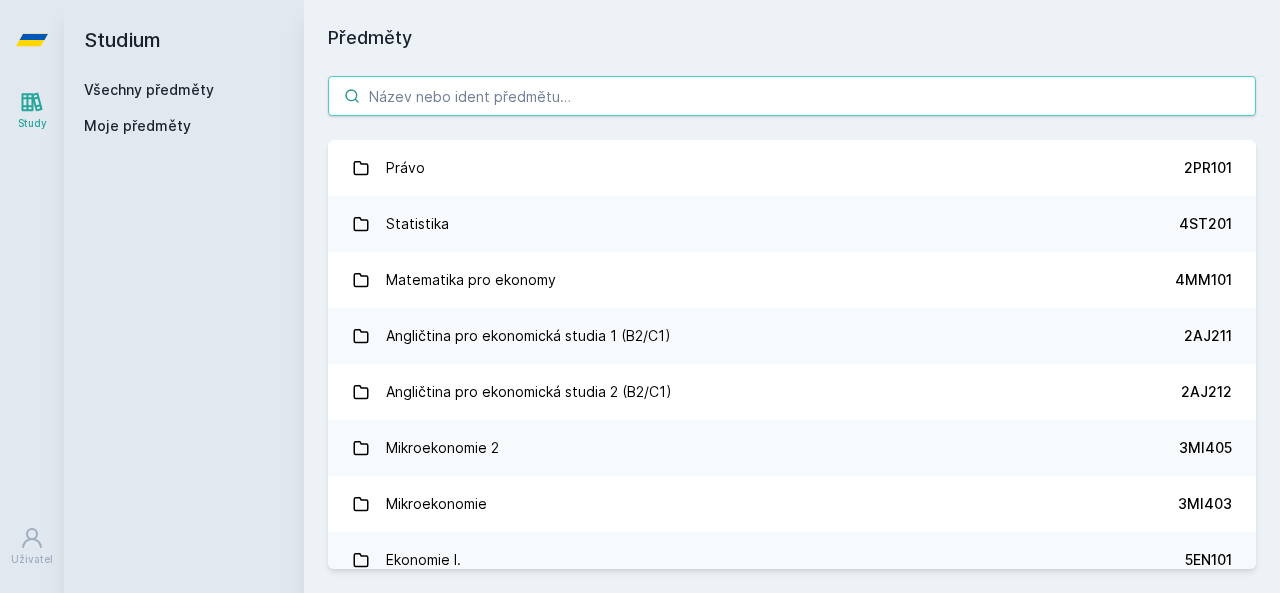click at bounding box center [792, 96] 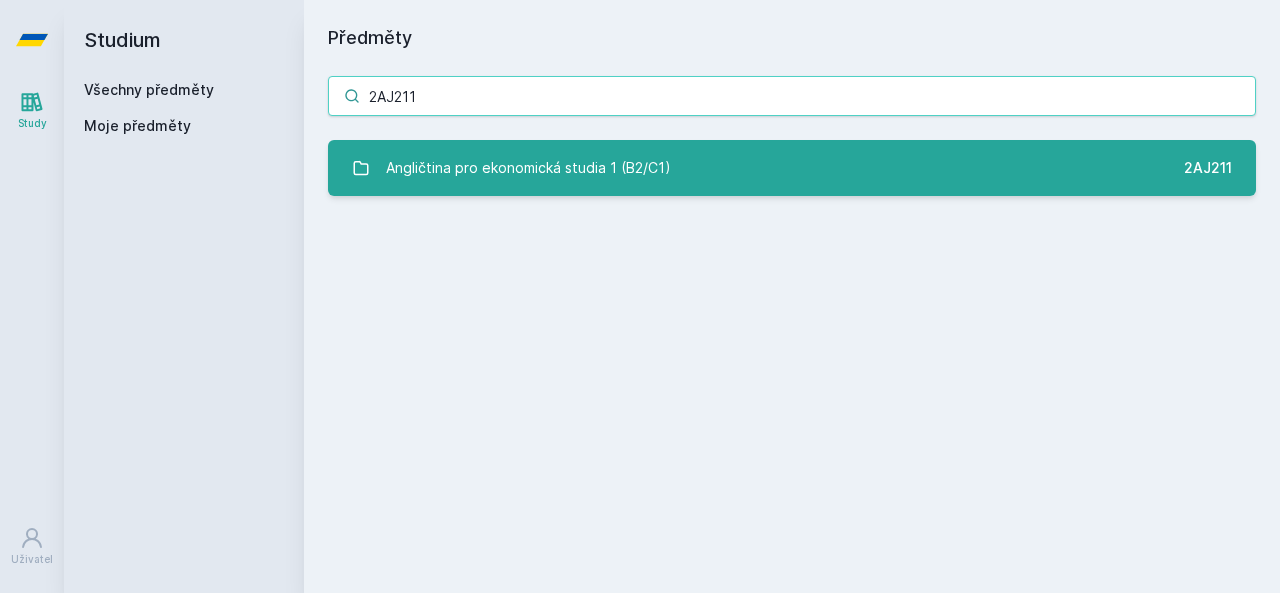 type on "2AJ211" 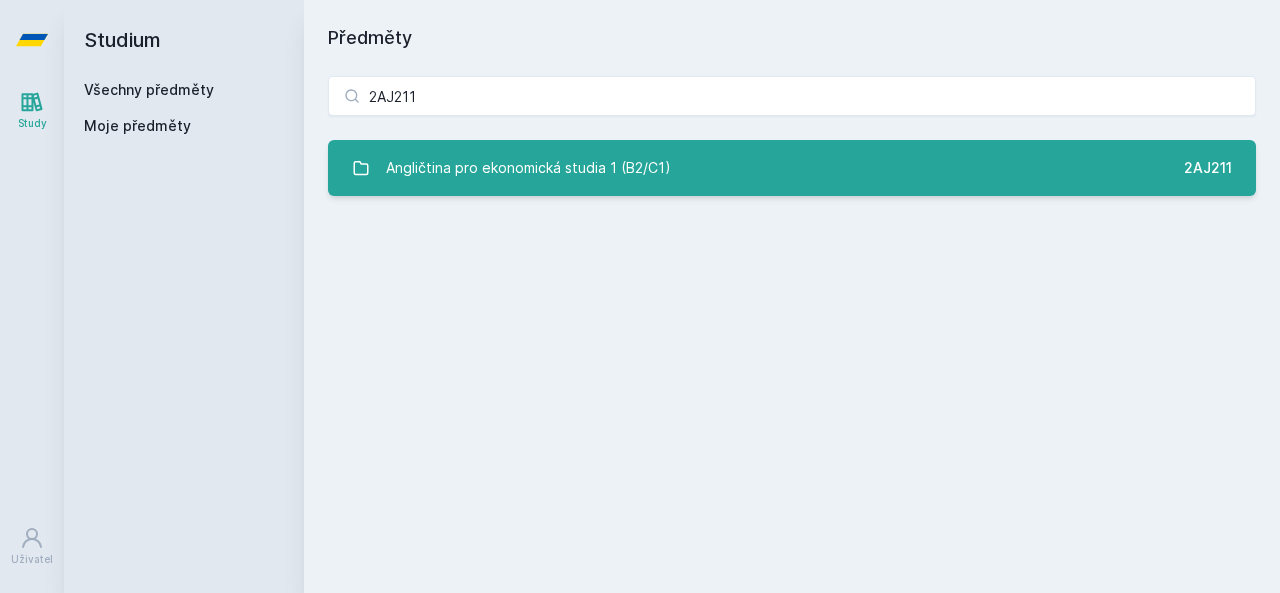 click on "Angličtina pro ekonomická studia 1 (B2/C1)   2AJ211" at bounding box center (792, 168) 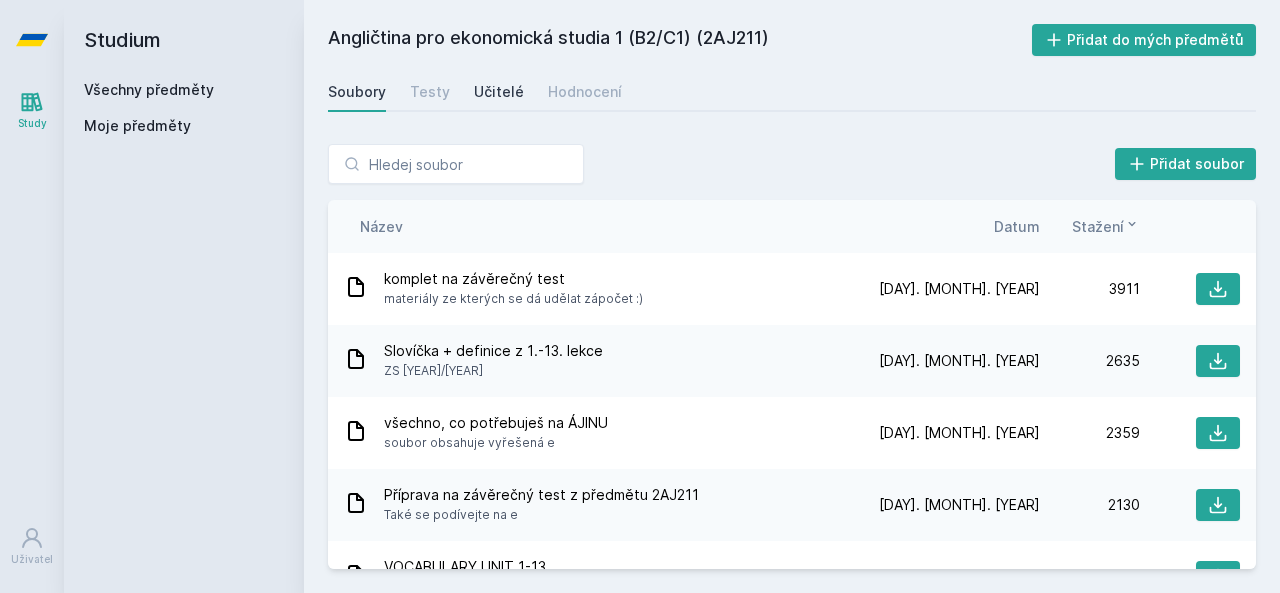 click on "Učitelé" at bounding box center [499, 92] 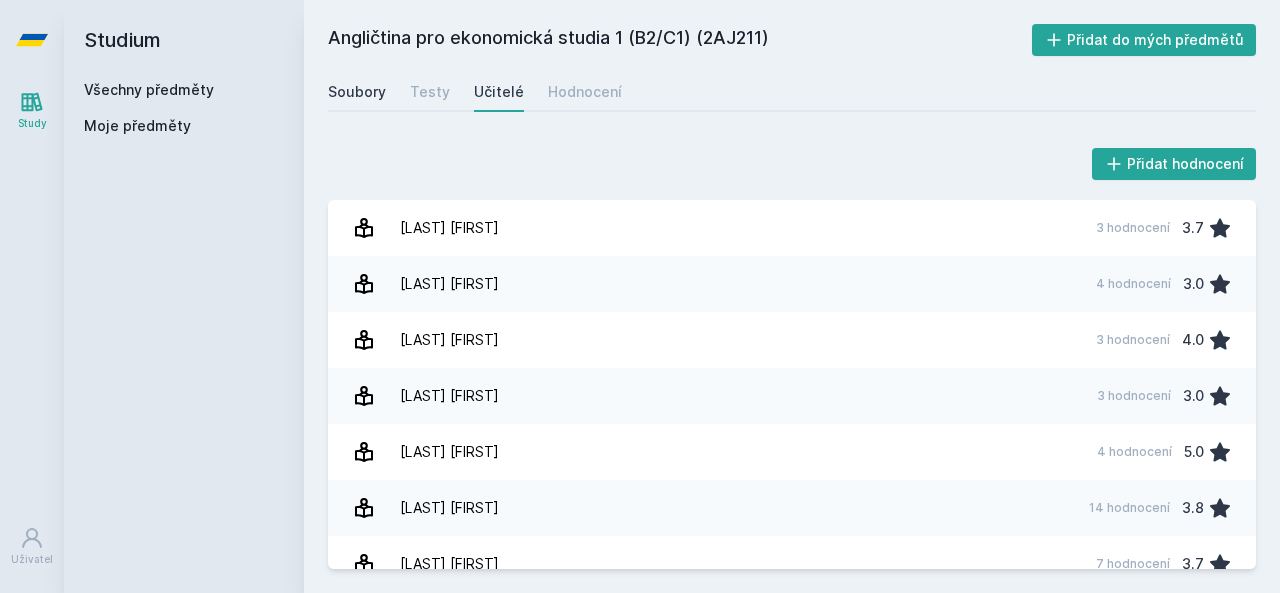 click on "Soubory" at bounding box center (357, 92) 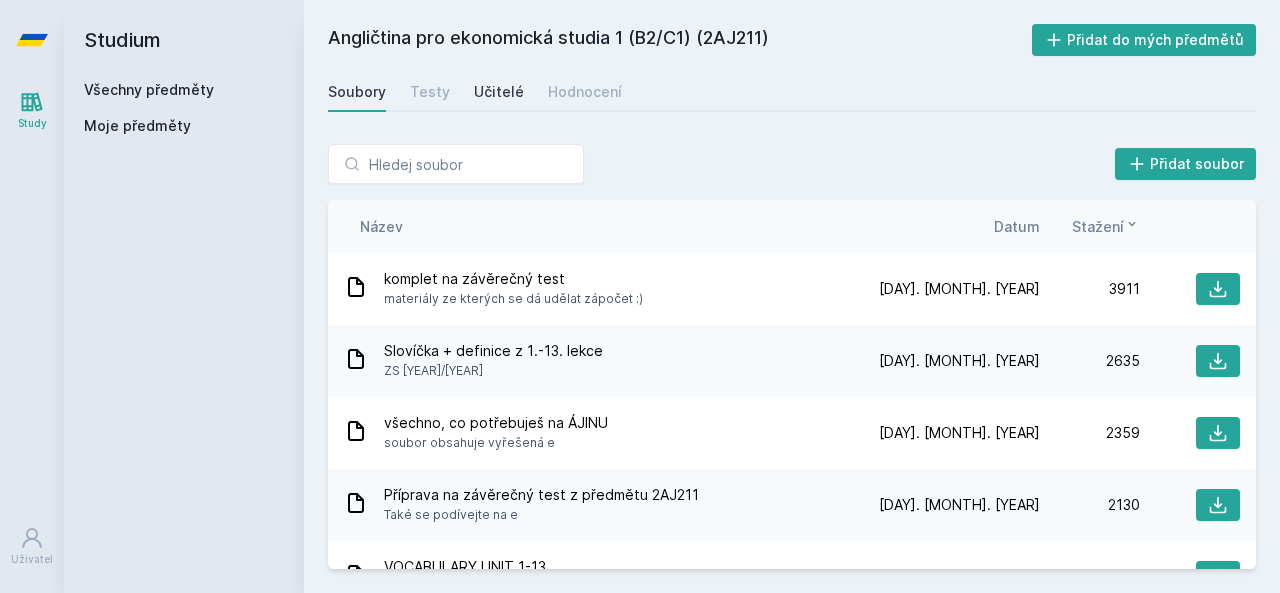 click on "Učitelé" at bounding box center [499, 92] 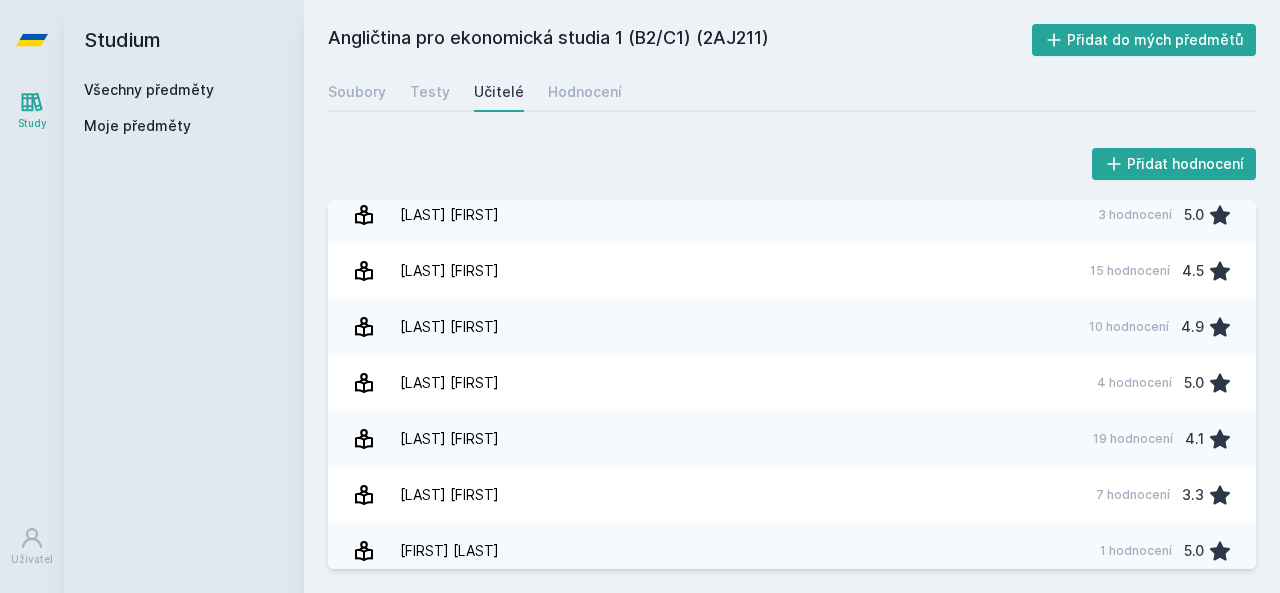 scroll, scrollTop: 638, scrollLeft: 0, axis: vertical 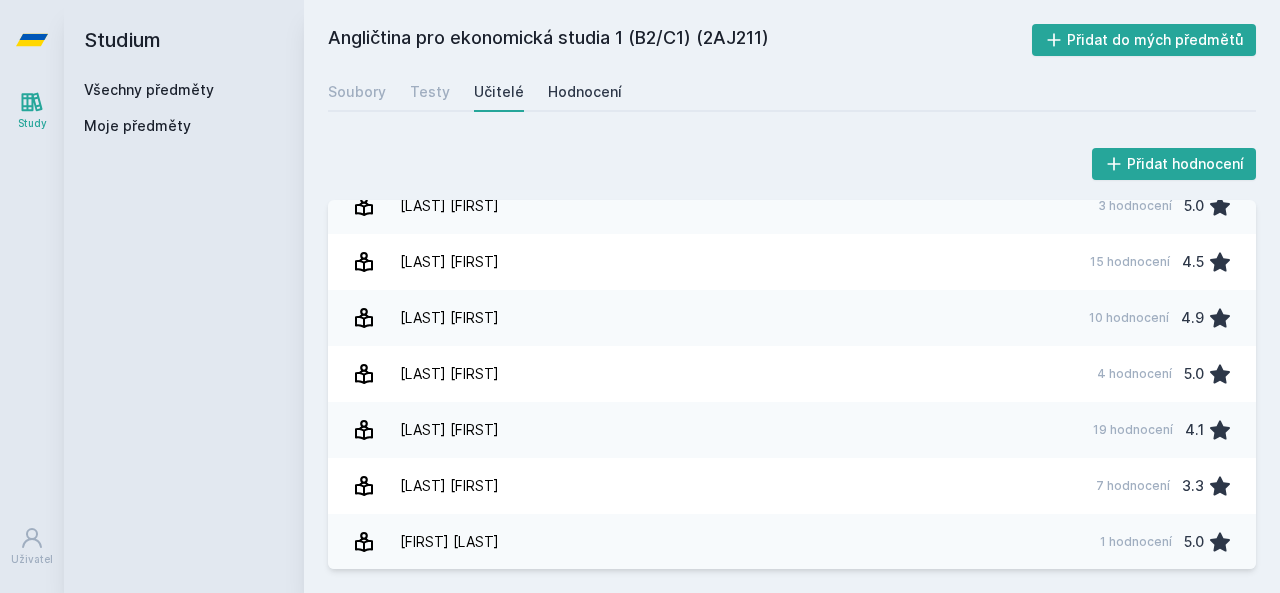 click on "Hodnocení" at bounding box center [585, 92] 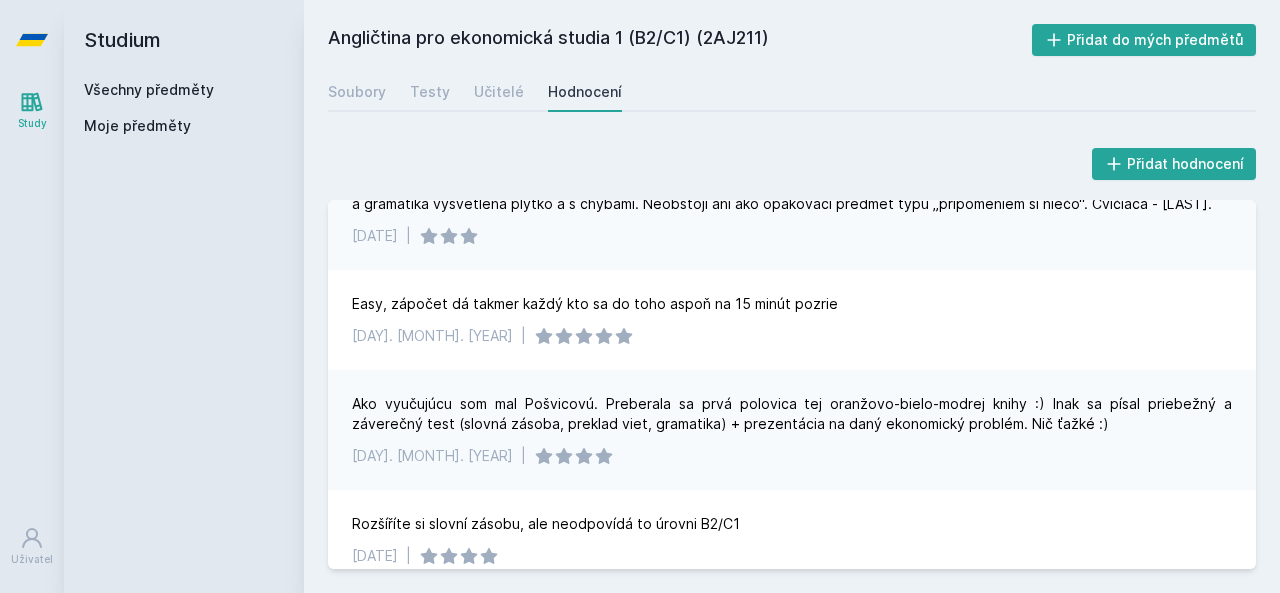 scroll, scrollTop: 966, scrollLeft: 0, axis: vertical 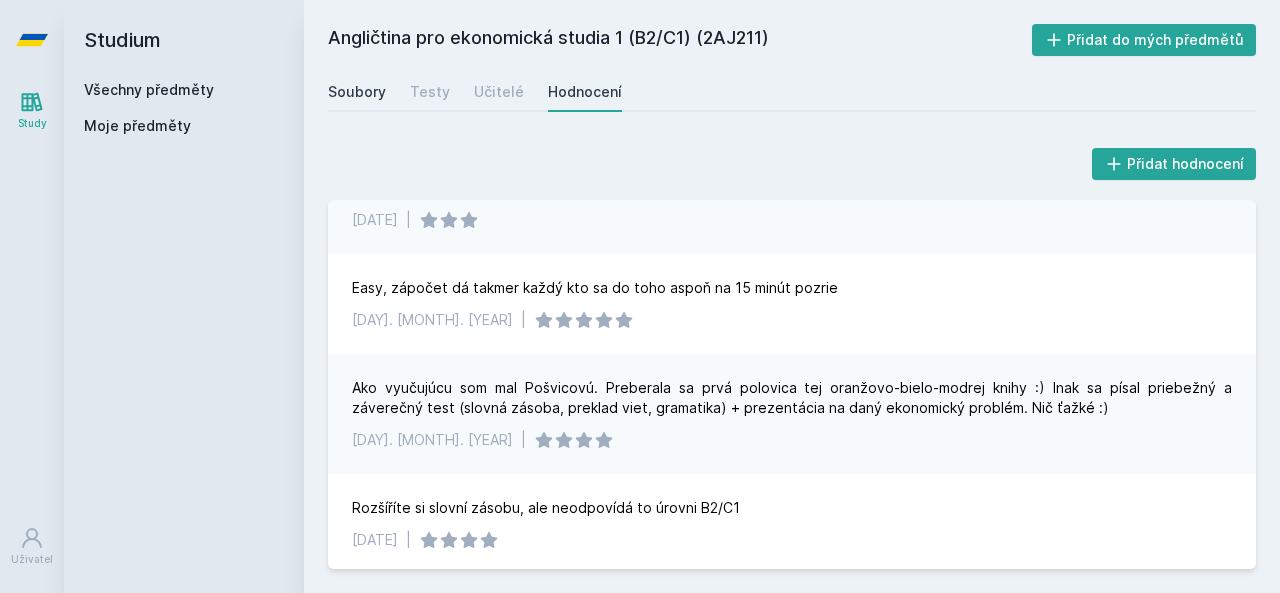 click on "Soubory" at bounding box center [357, 92] 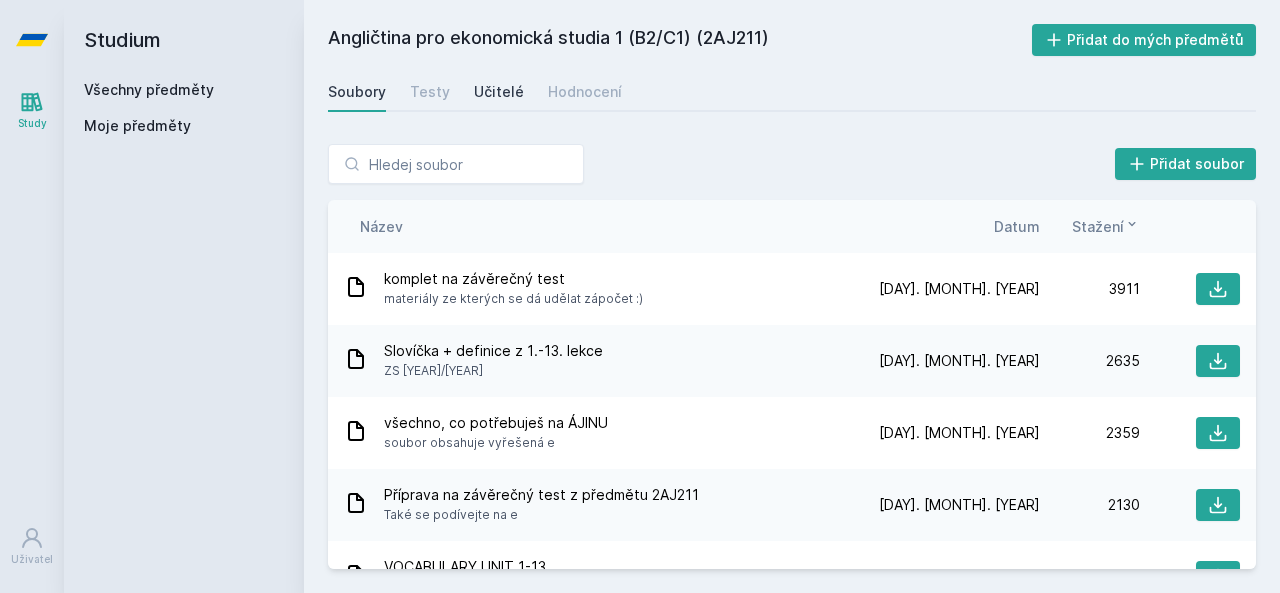 click on "Učitelé" at bounding box center (499, 92) 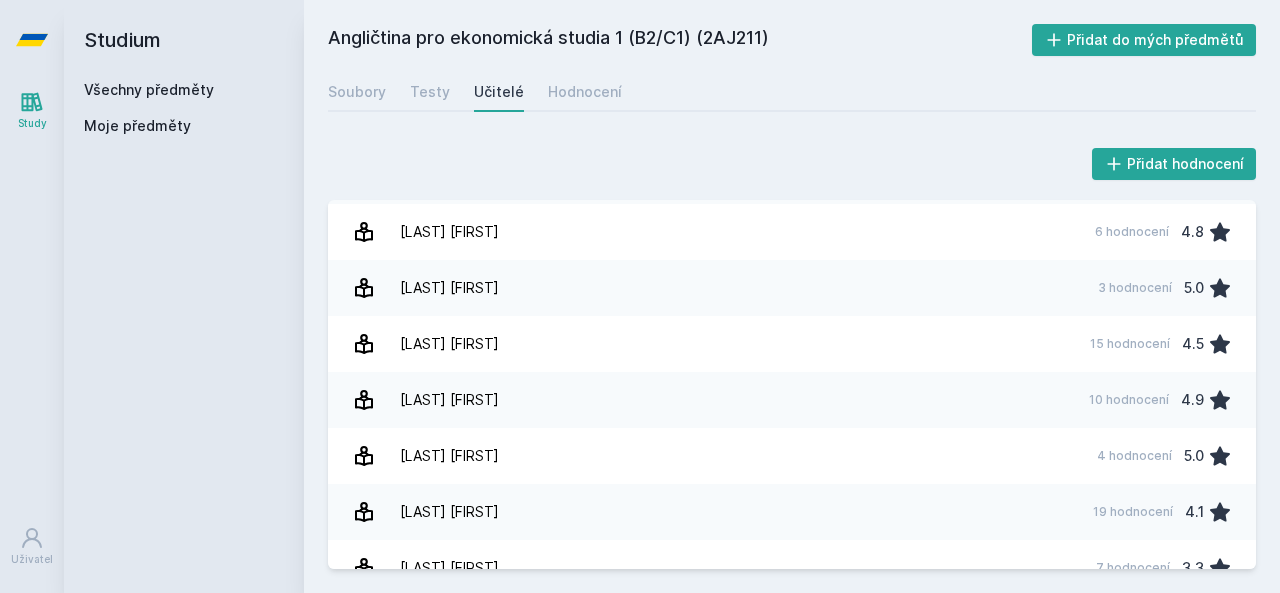 scroll, scrollTop: 538, scrollLeft: 0, axis: vertical 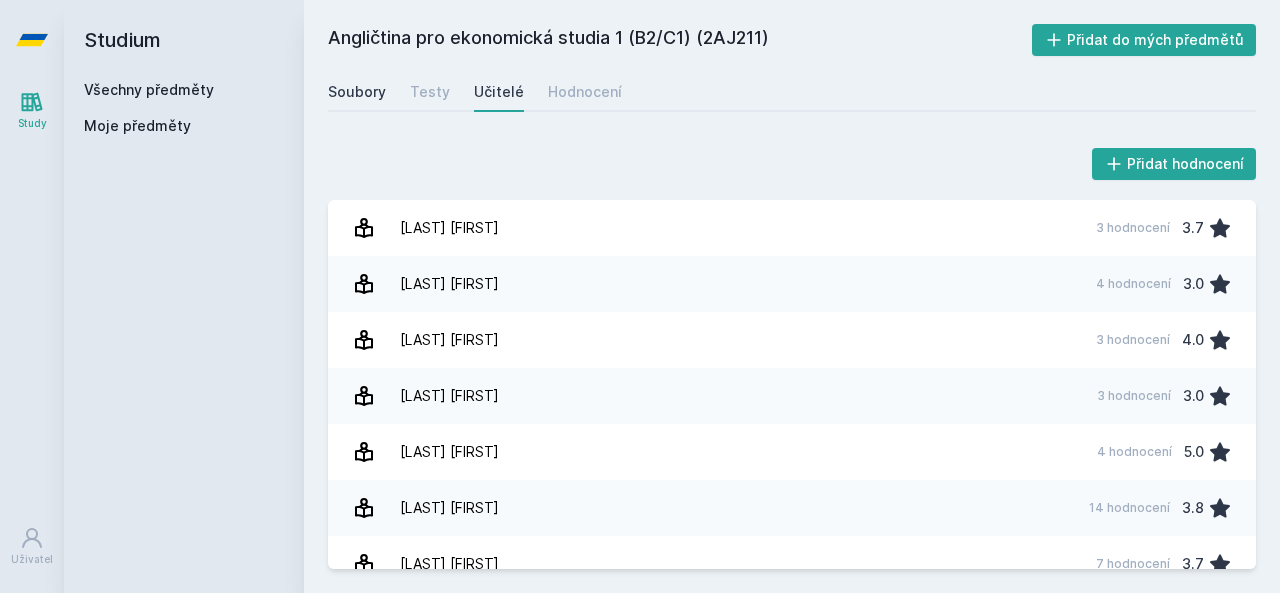 click on "Soubory" at bounding box center (357, 92) 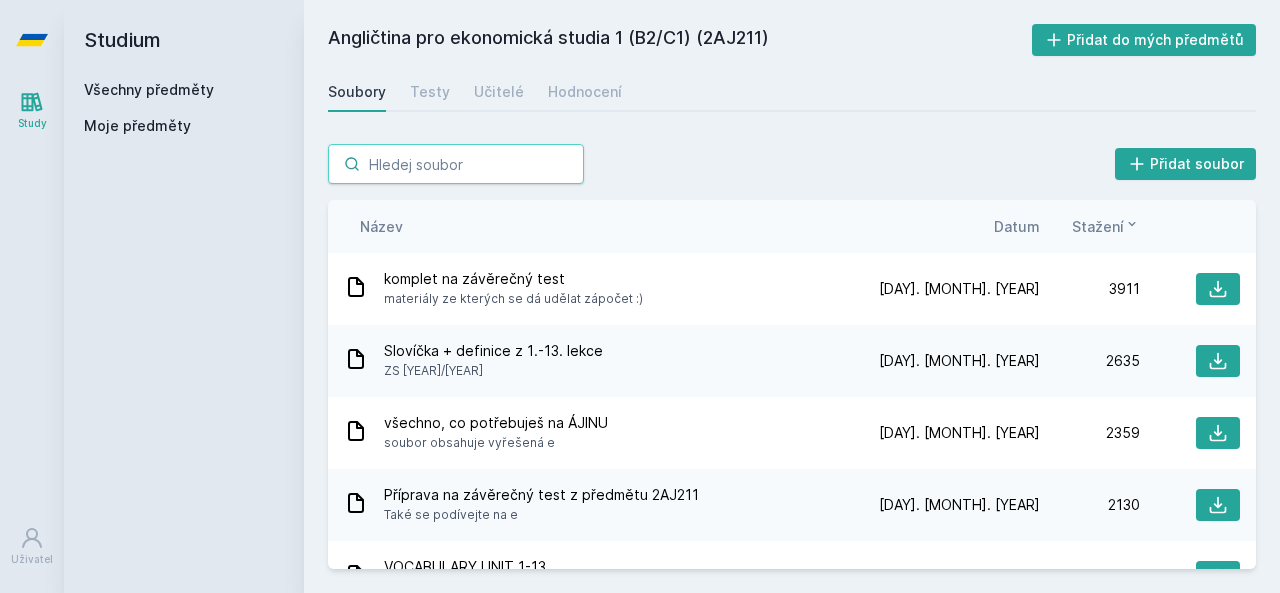 click at bounding box center [456, 164] 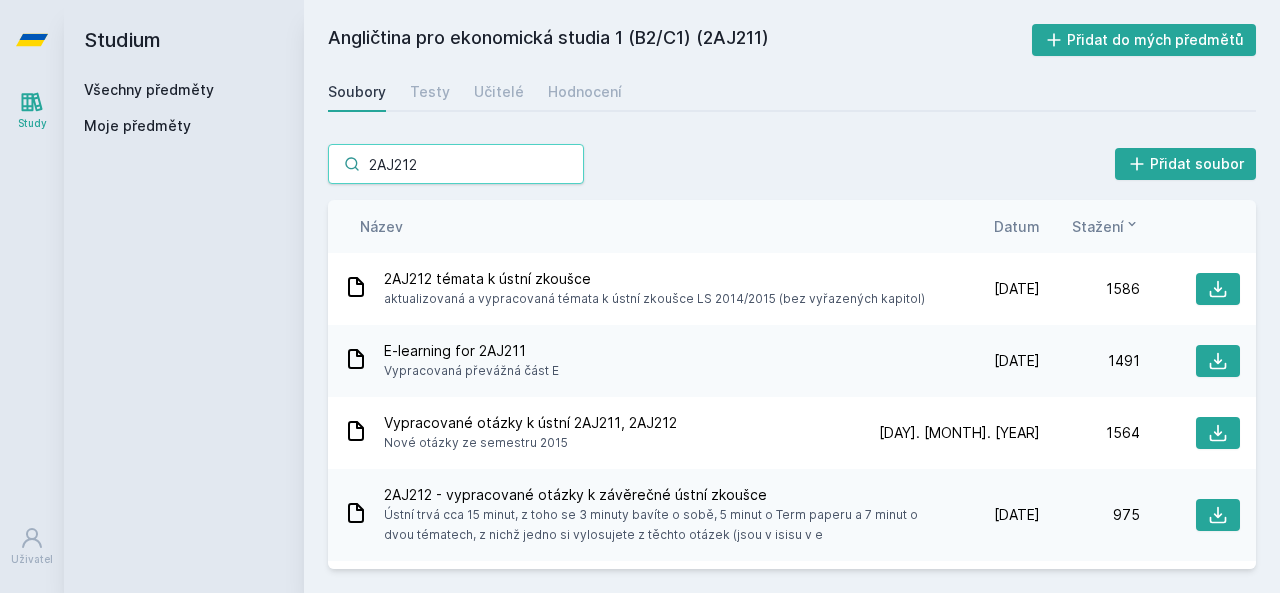 type on "2AJ212" 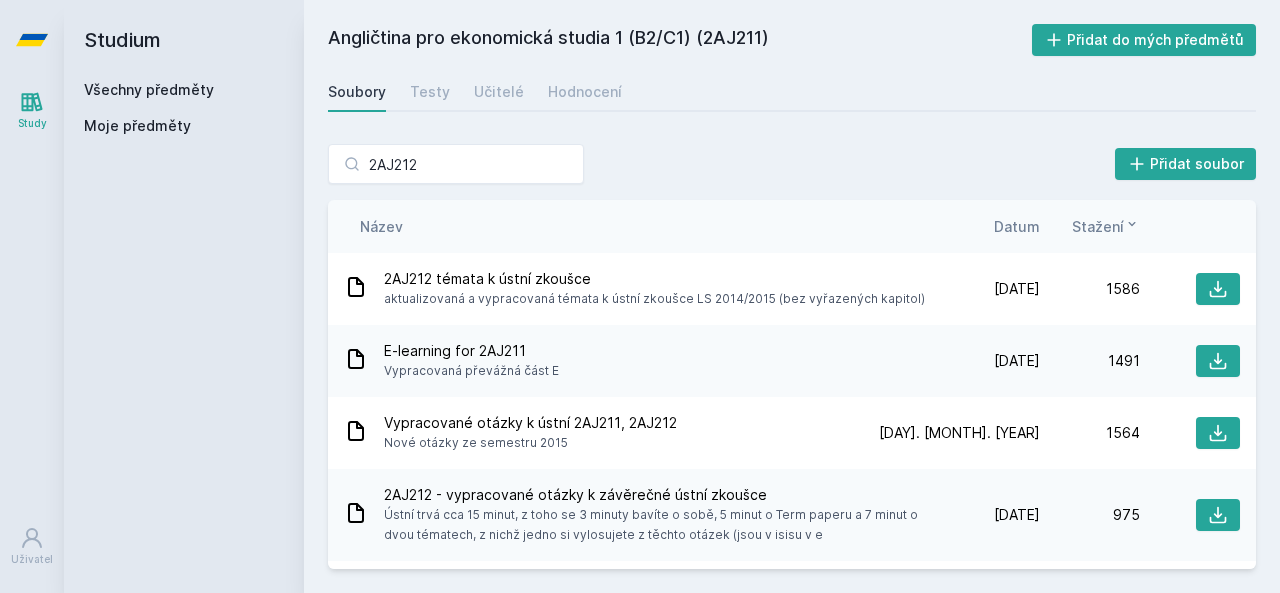 click on "Soubory
Testy
Učitelé
Hodnocení" at bounding box center (792, 92) 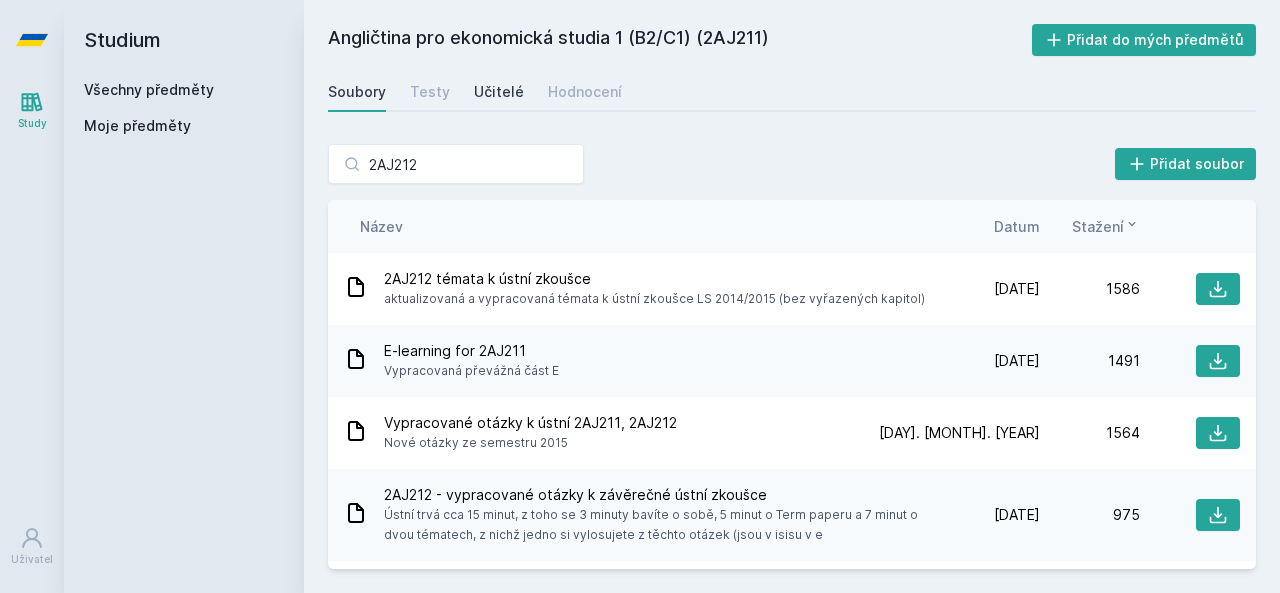 click on "Učitelé" at bounding box center [499, 92] 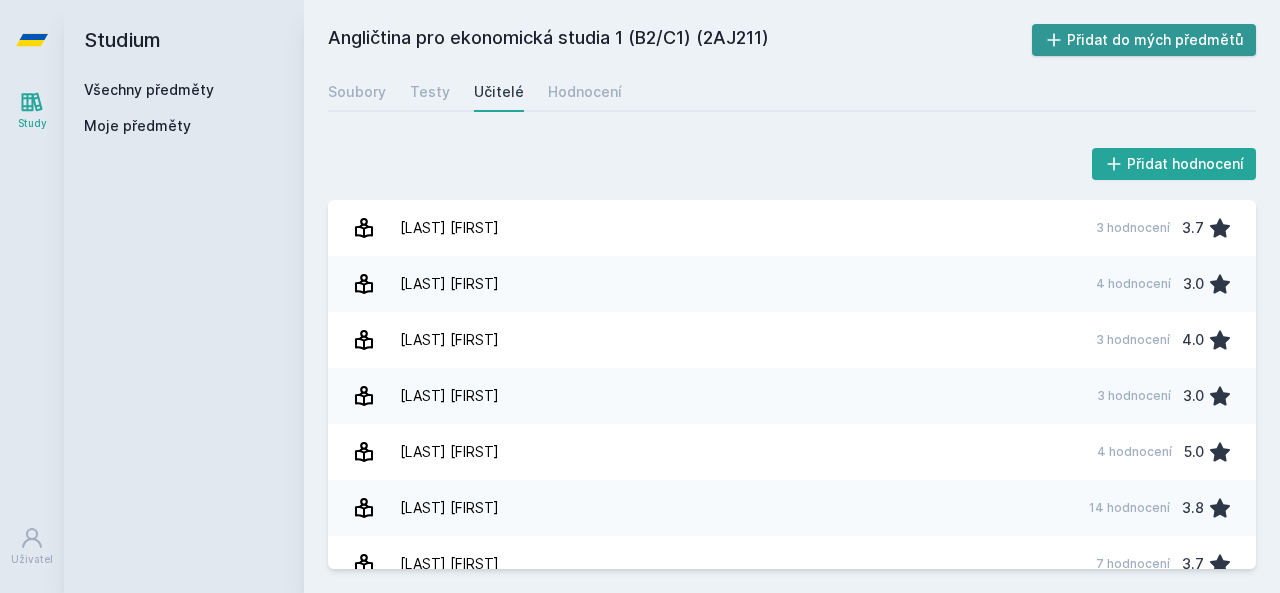 click on "Přidat do mých předmětů" at bounding box center [1144, 40] 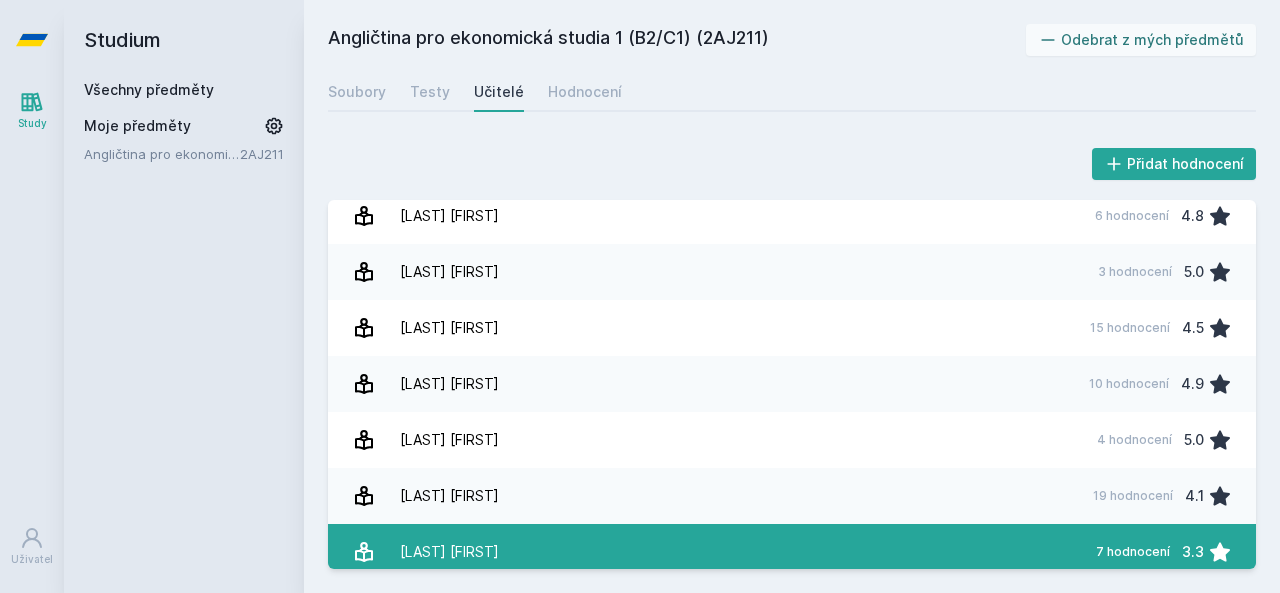 scroll, scrollTop: 538, scrollLeft: 0, axis: vertical 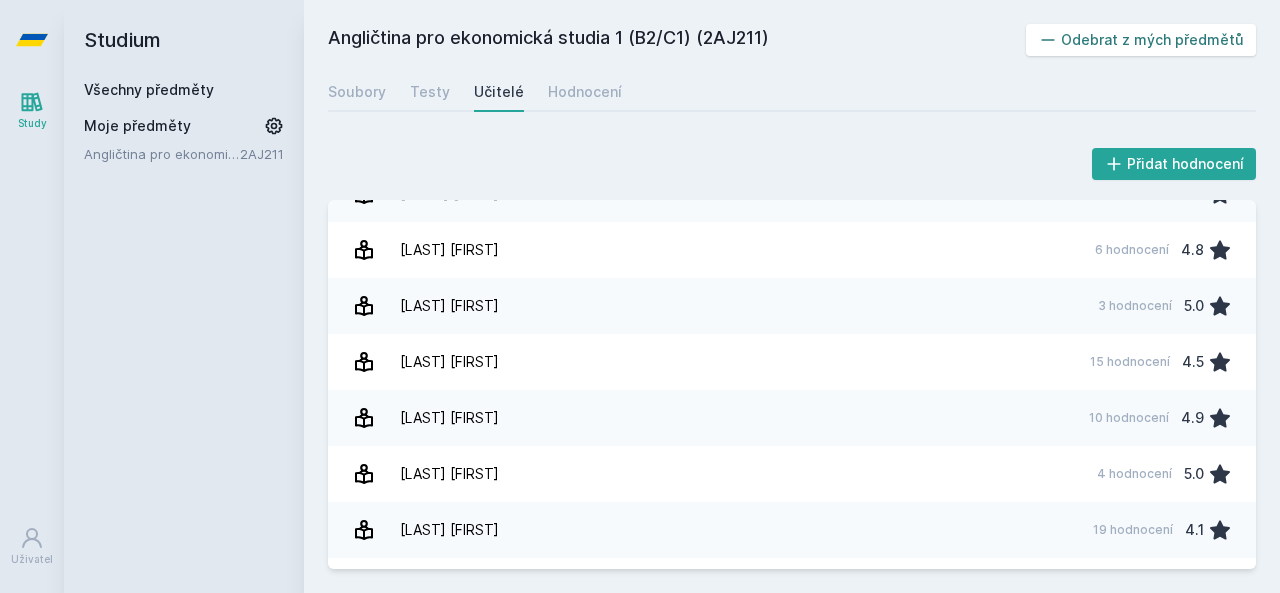 click on "Odebrat z mých předmětů" at bounding box center (1141, 40) 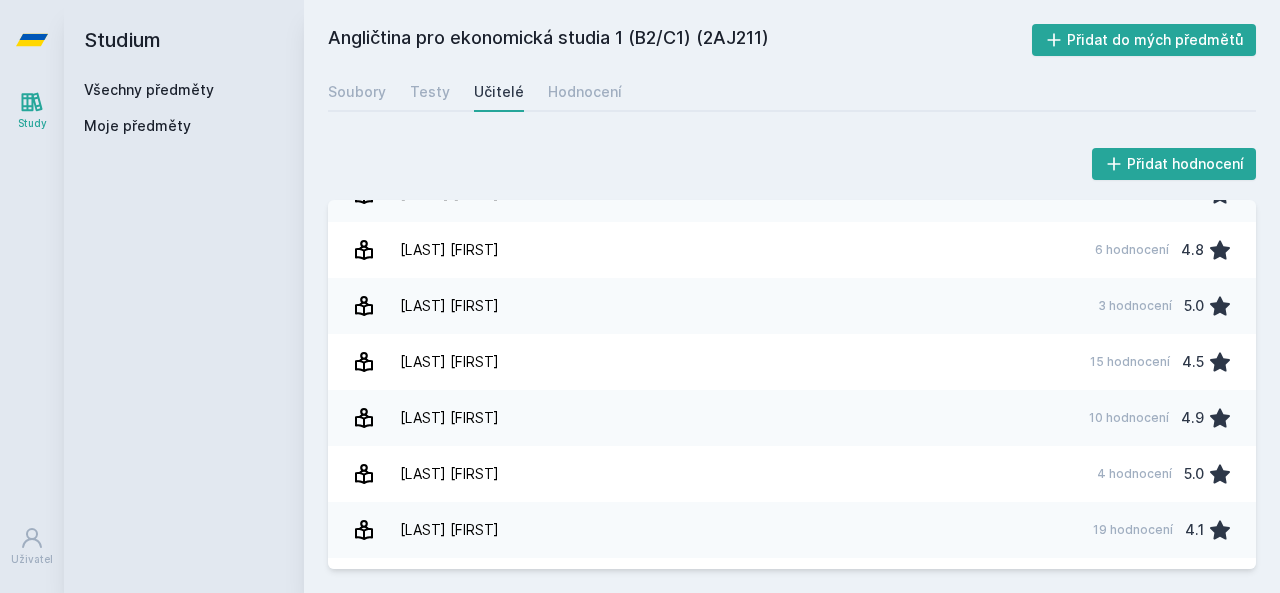 click on "Všechny předměty" at bounding box center (149, 89) 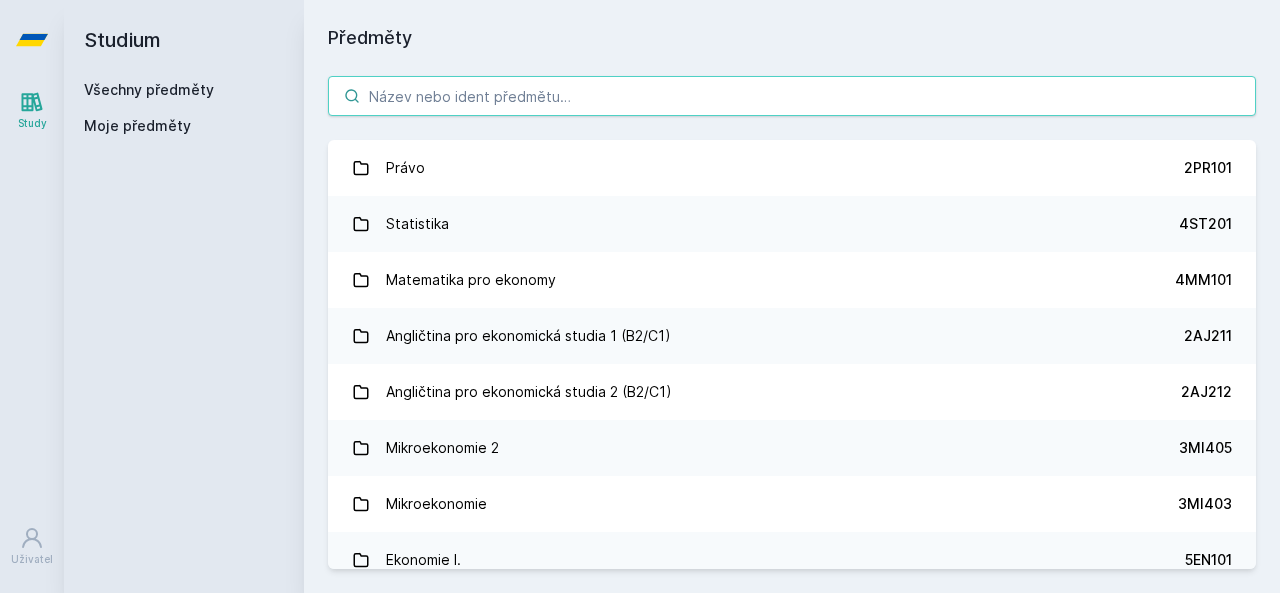 click at bounding box center [792, 96] 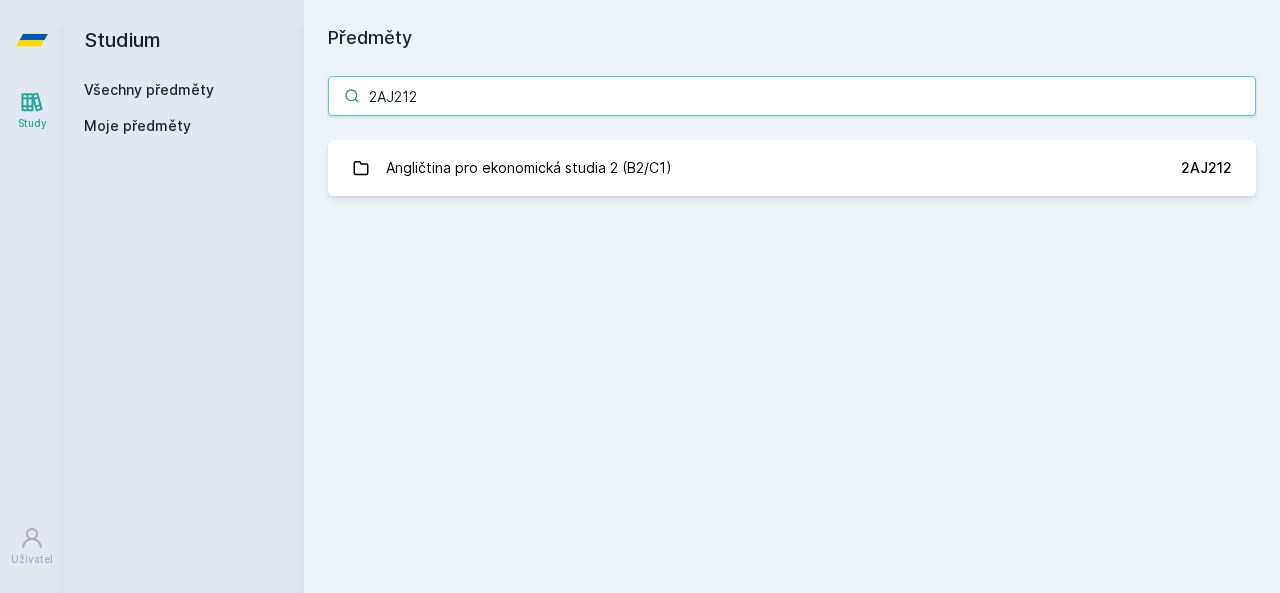 type on "2AJ212" 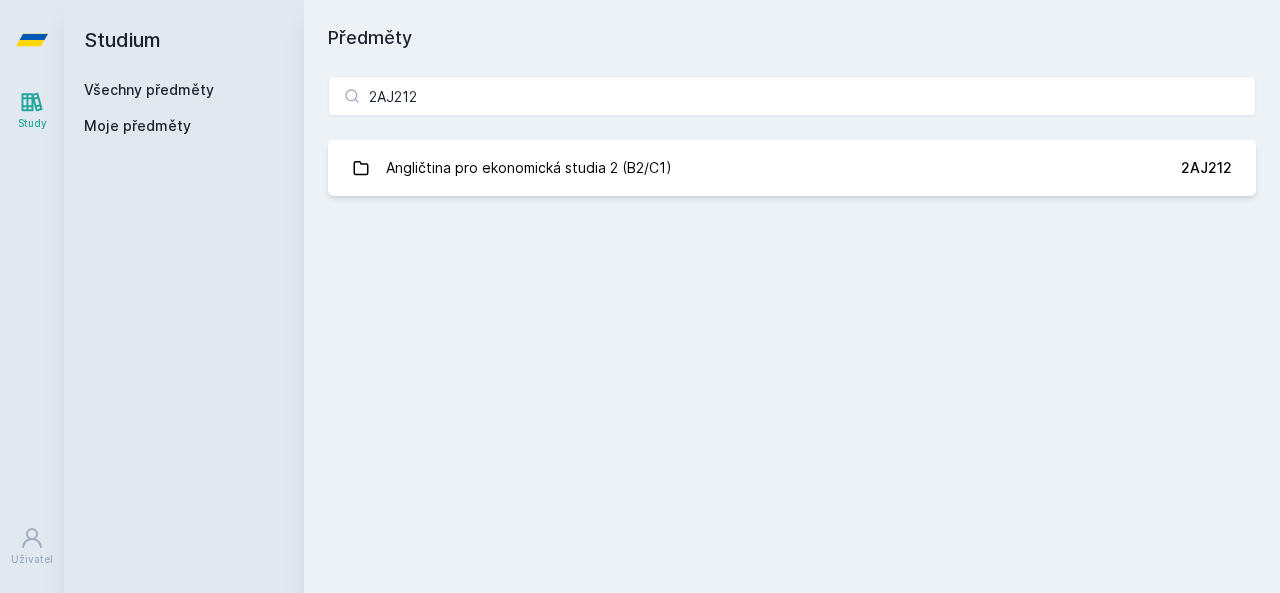 click on "2AJ212 Angličtina pro ekonomická studia 2 (B2/C1) 2AJ212 Jejda, něco se pokazilo." at bounding box center (792, 136) 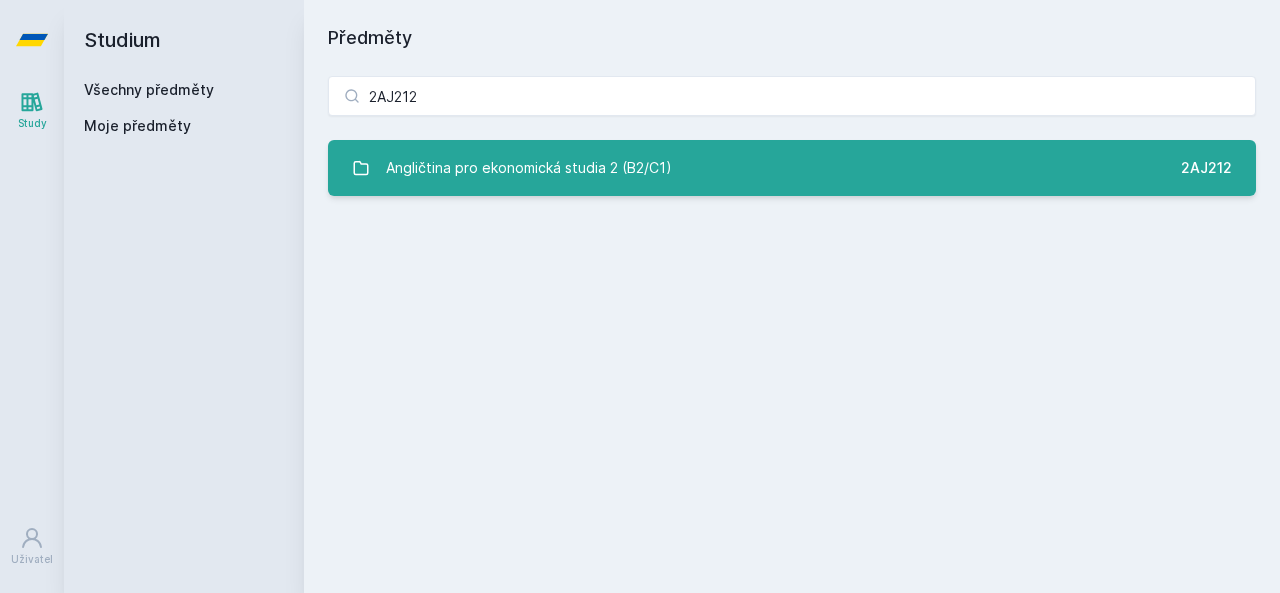 click on "Angličtina pro ekonomická studia 2 (B2/C1)" at bounding box center (529, 168) 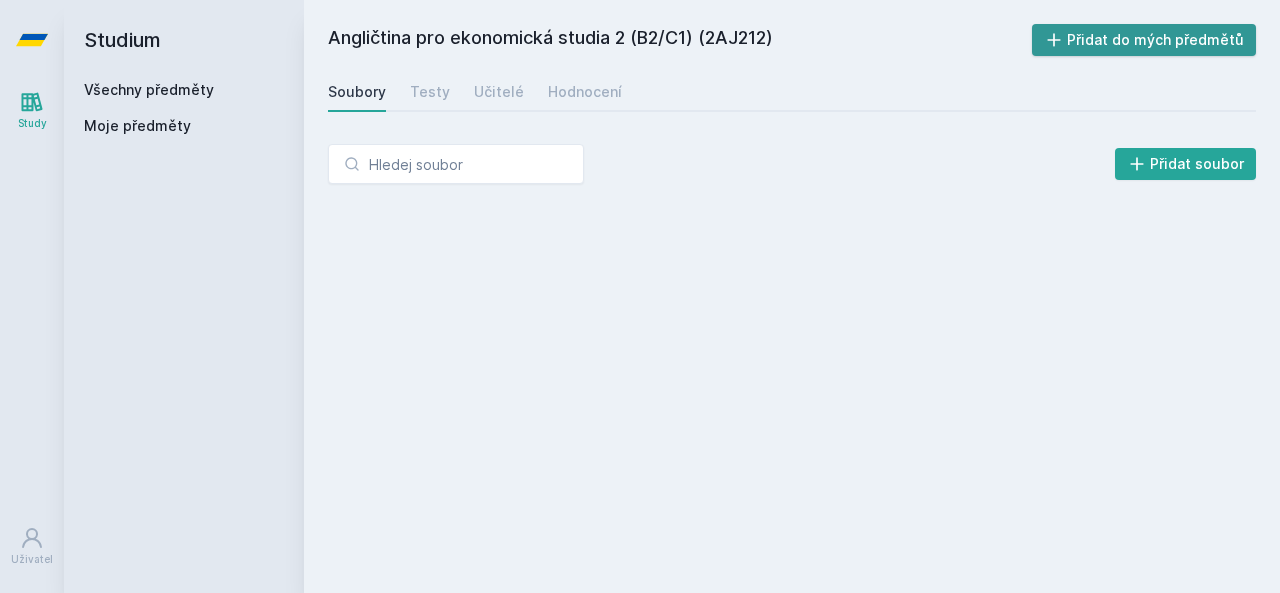 click 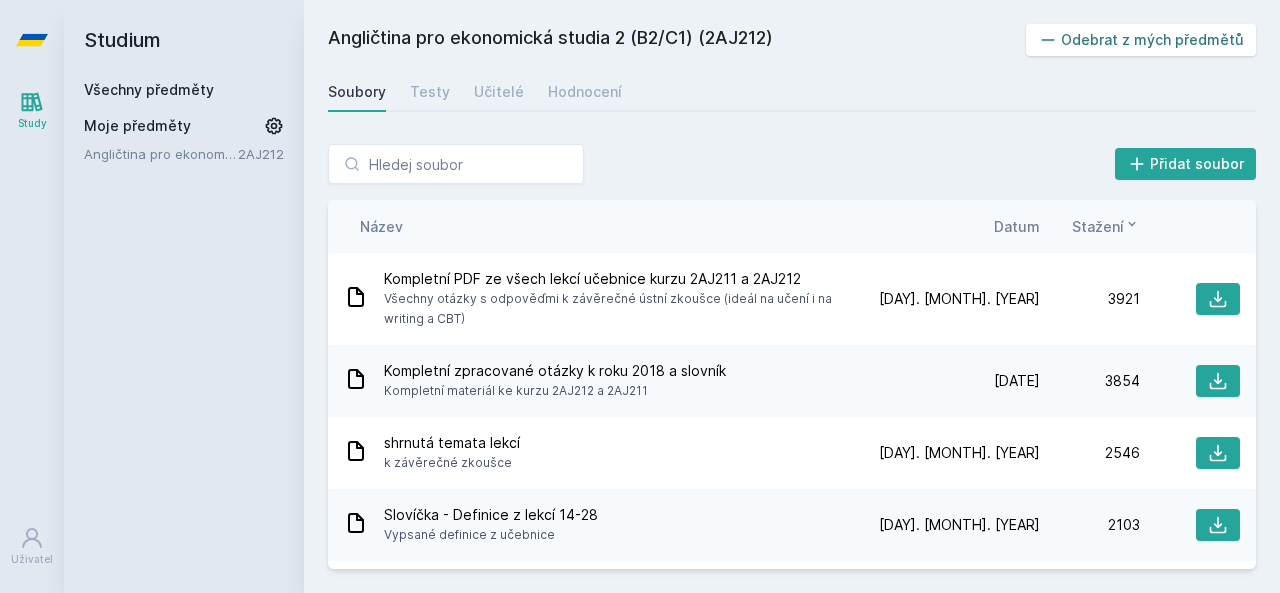 click on "Soubory
Testy
Učitelé
Hodnocení" at bounding box center [792, 92] 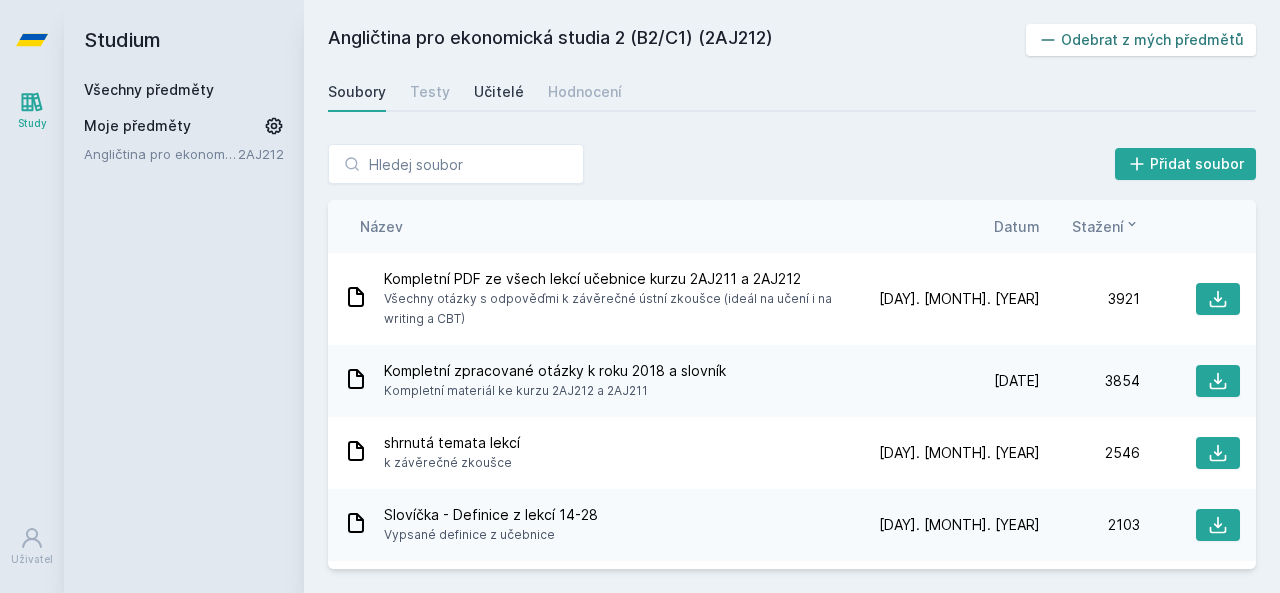 click on "Učitelé" at bounding box center [499, 92] 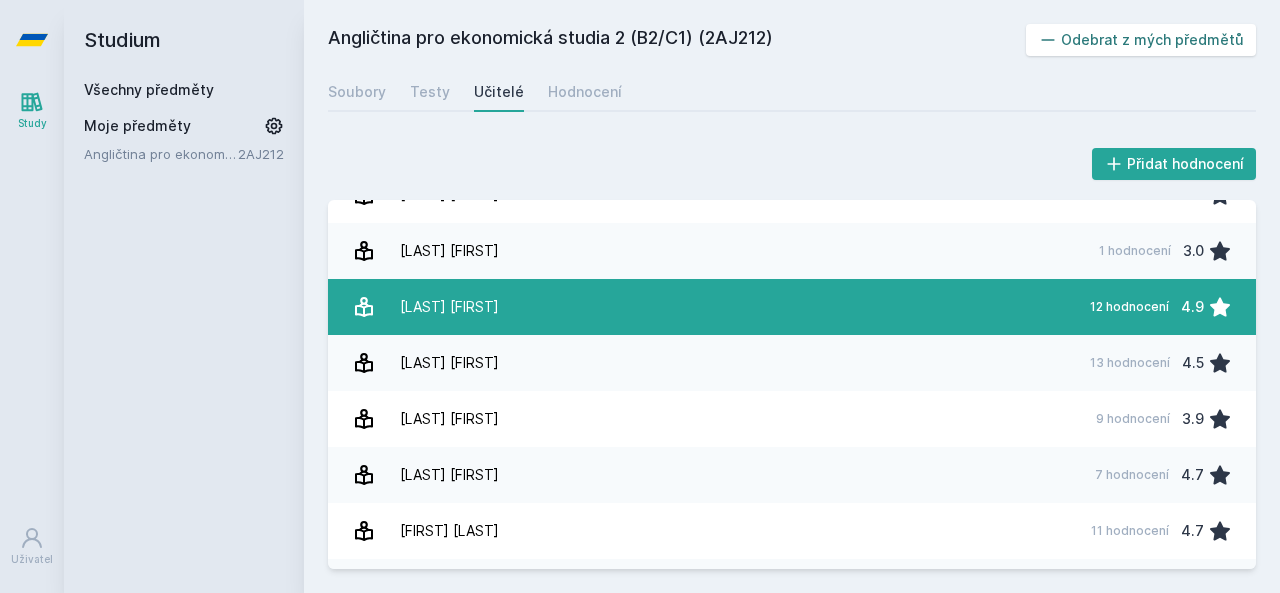 scroll, scrollTop: 166, scrollLeft: 0, axis: vertical 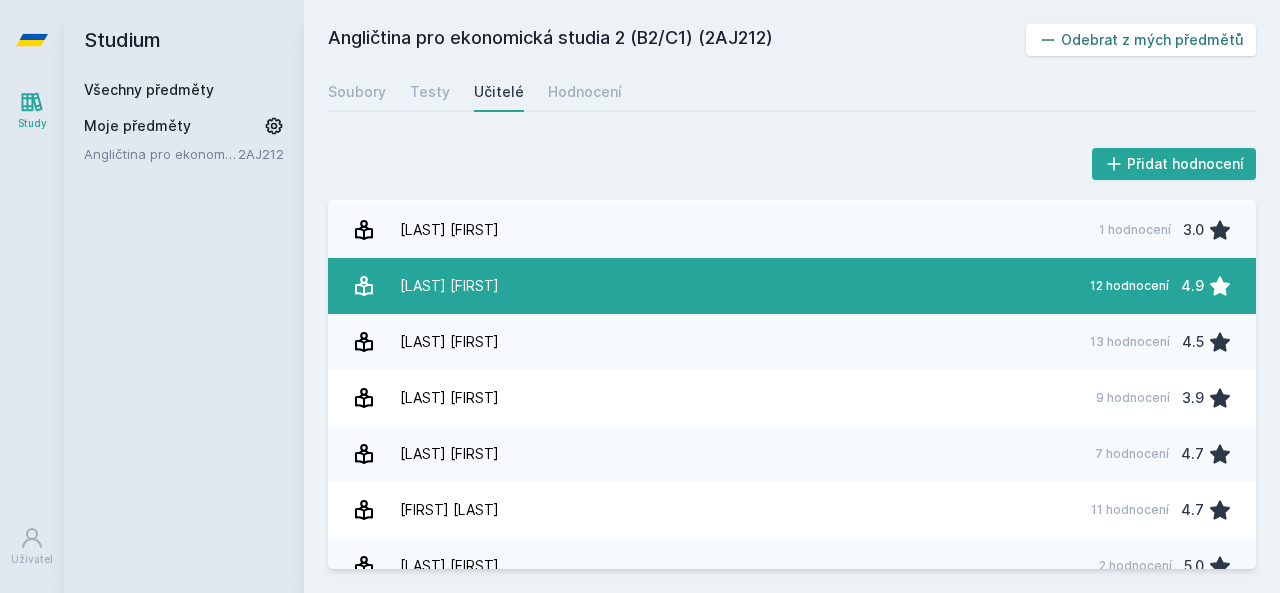 click on "[LAST] [FIRST]" at bounding box center (449, 286) 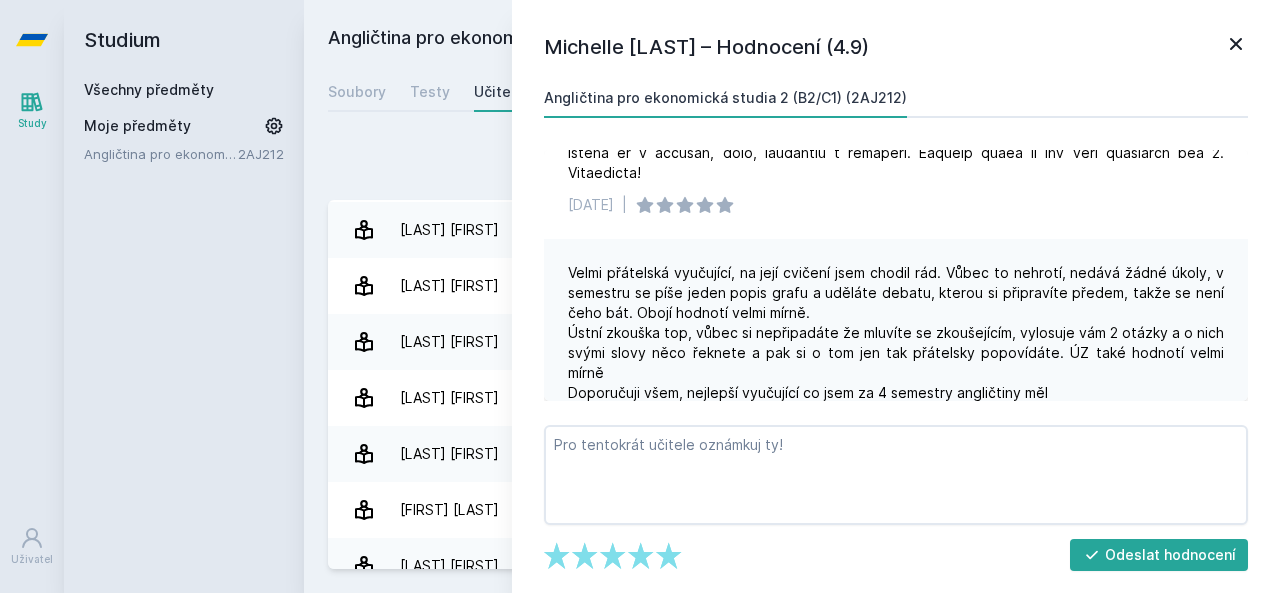 scroll, scrollTop: 400, scrollLeft: 0, axis: vertical 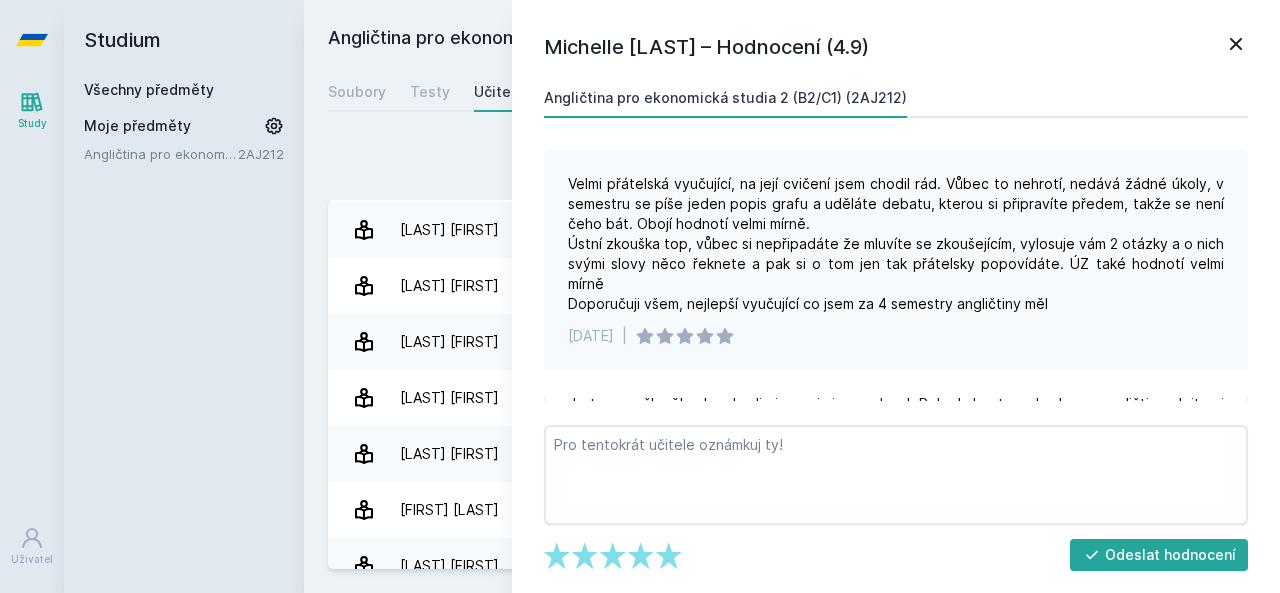click on "Přidat hodnocení
Michelle [LAST] – Hodnocení (4.9)
Angličtina pro ekonomická studia 2 (B2/C1) (2AJ212)
12. [MONTH]. [YEAR] | Velmi přátelská vyučující, na její cvičení jsem chodil rád. Vůbec to nehrotí, nedává žádné úkoly, v semestru se píše jeden popis grafu a uděláte debatu, kterou si připravíte předem, takže se není čeho bát. Obojí hodnotí velmi mírně.
Ústní zkouška top, vůbec si nepřipadáte že mluvíte se zkoušejícím, vylosuje vám 2 otázky a o nich svými slovy něco řeknete a pak si o tom jen tak přátelsky popovídáte. ÚZ také hodnotí velmi mírně
Doporučuji všem, nejlepší vyučující co jsem za 4 semestry angličtiny měl 15. [MONTH]. [YEAR] | Je to supr člověk, ale z hodin jsem si nic neodnesl. Pokud chcete pohodovou angličtinu, dejte si ji. 2. [MONTH]. [YEAR] | 9. [MONTH]. [YEAR] | 21. [MONTH]. [YEAR] | 18. [MONTH]. [YEAR] | 12. [MONTH]. [YEAR] | 5. [MONTH]. [YEAR] | 28. [MONTH]. [YEAR] | 7. [MONTH]. [YEAR] | |" at bounding box center [792, 356] 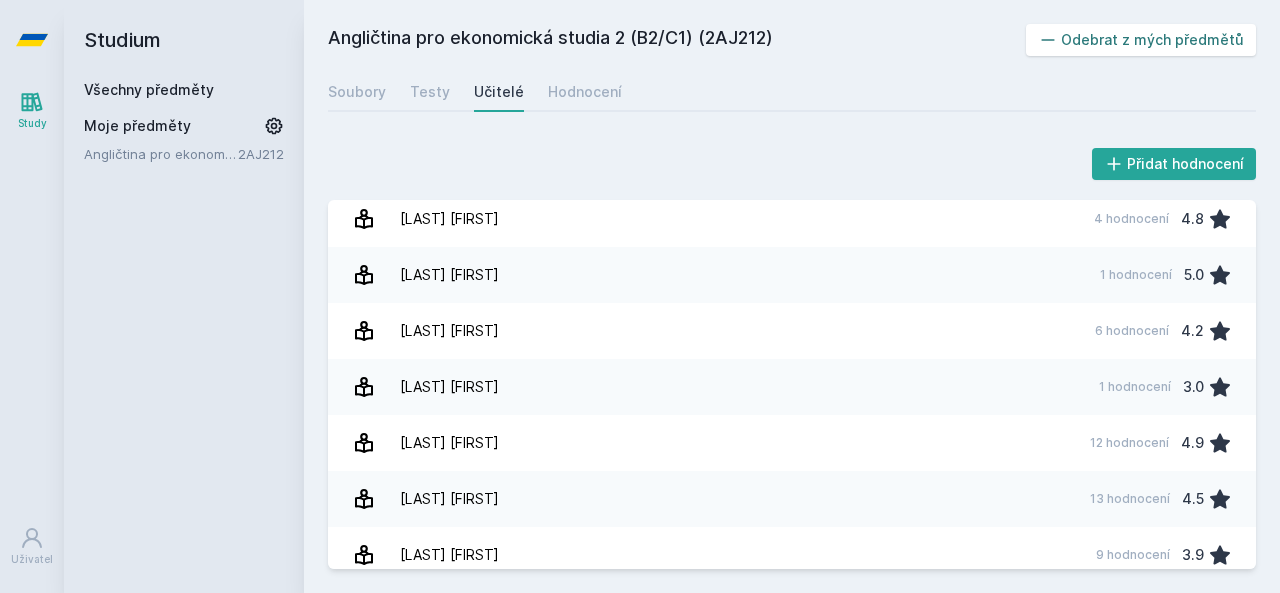 scroll, scrollTop: 0, scrollLeft: 0, axis: both 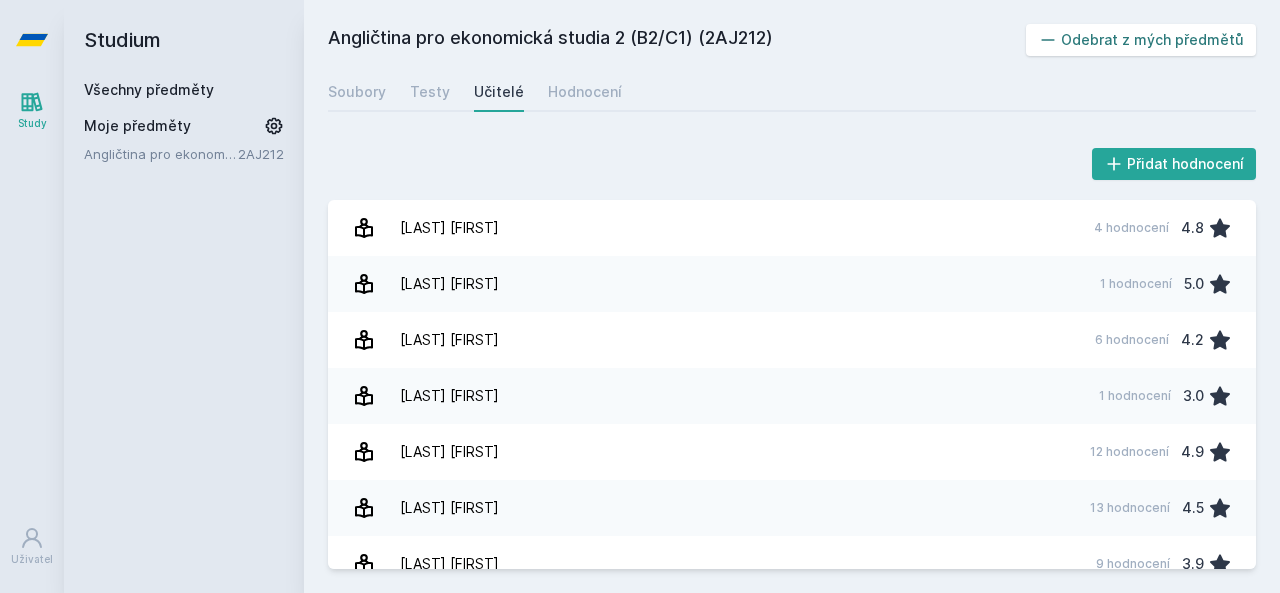 click on "Všechny předměty" at bounding box center (149, 89) 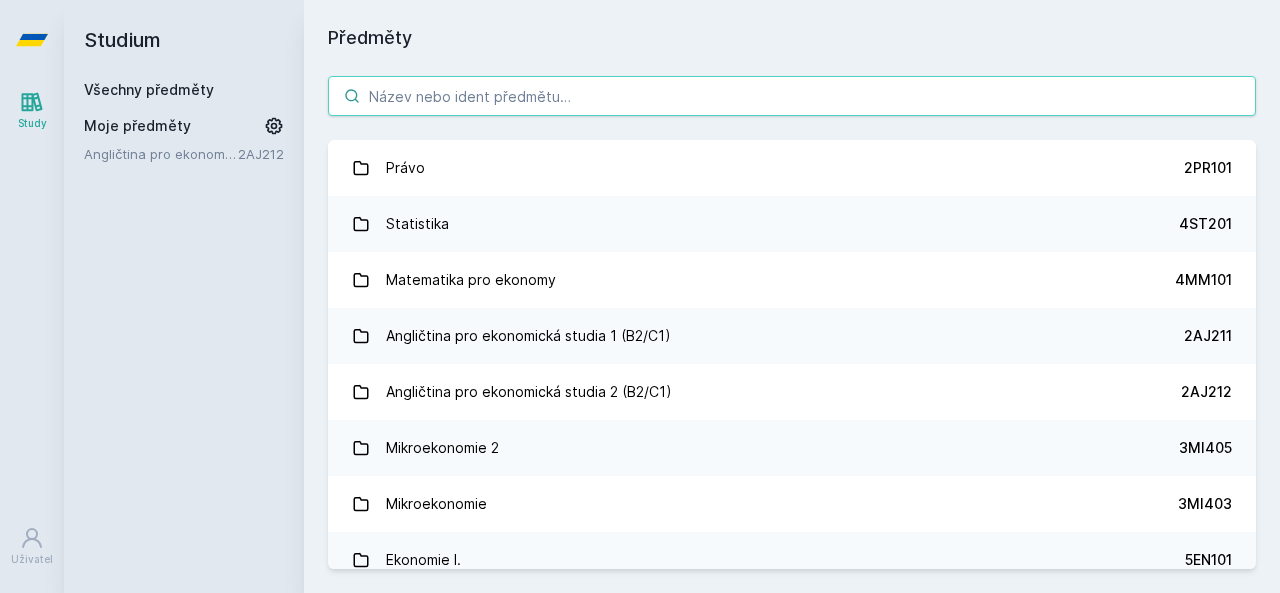 click at bounding box center [792, 96] 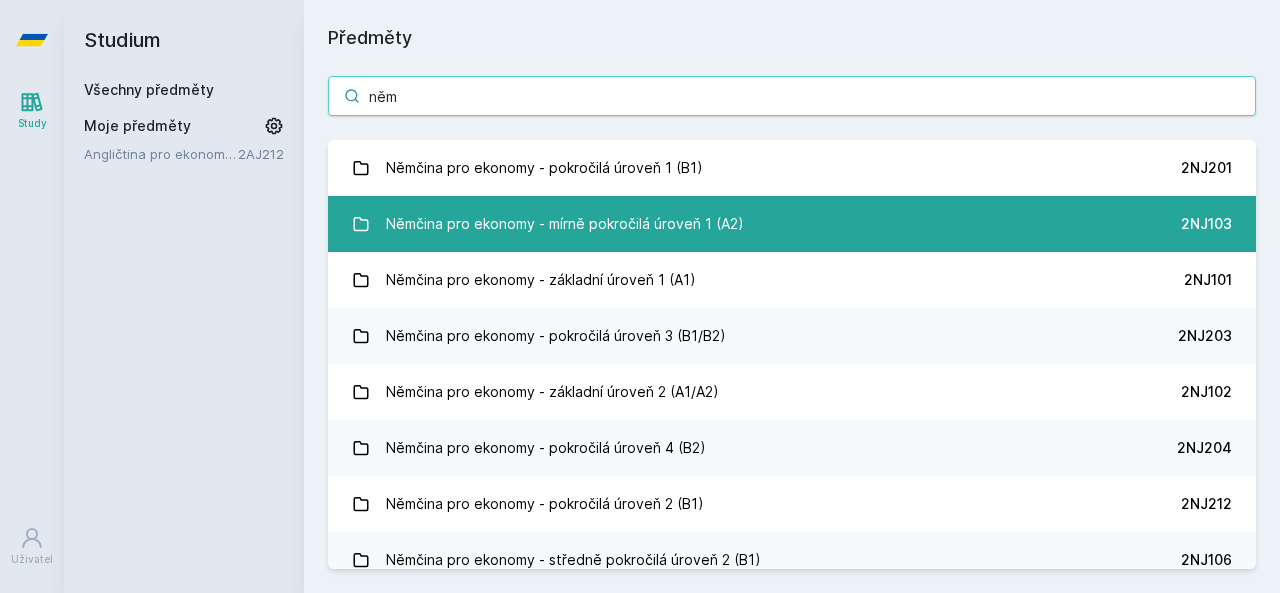 type on "něm" 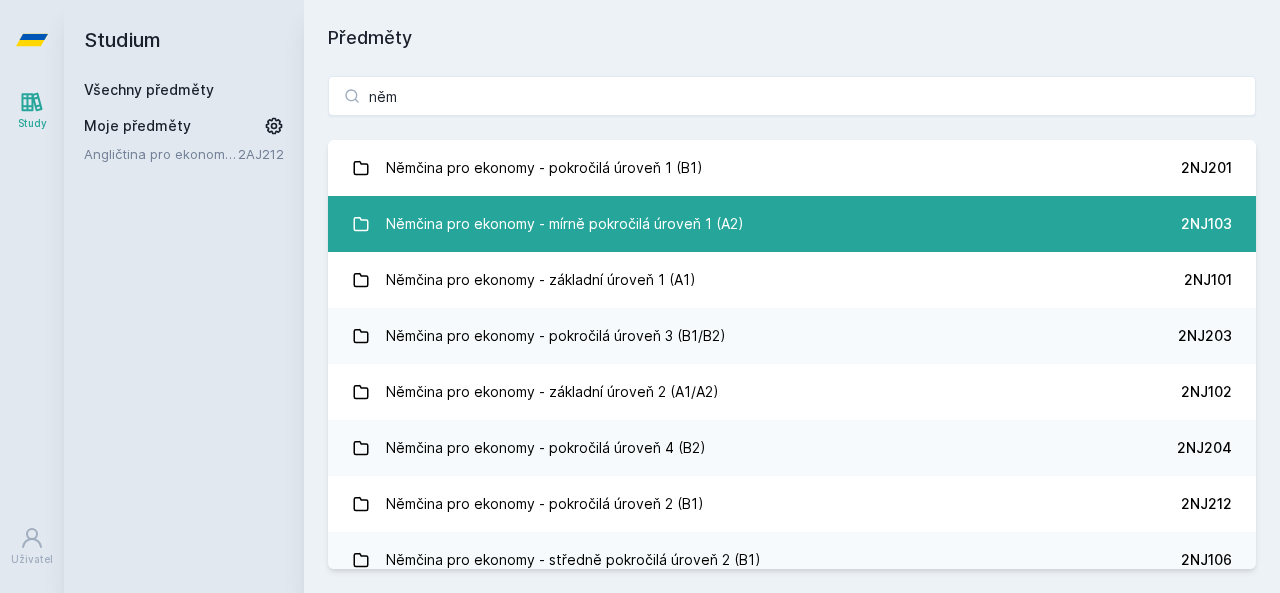 click on "Němčina pro ekonomy - mírně pokročilá úroveň 1 (A2)" at bounding box center (565, 224) 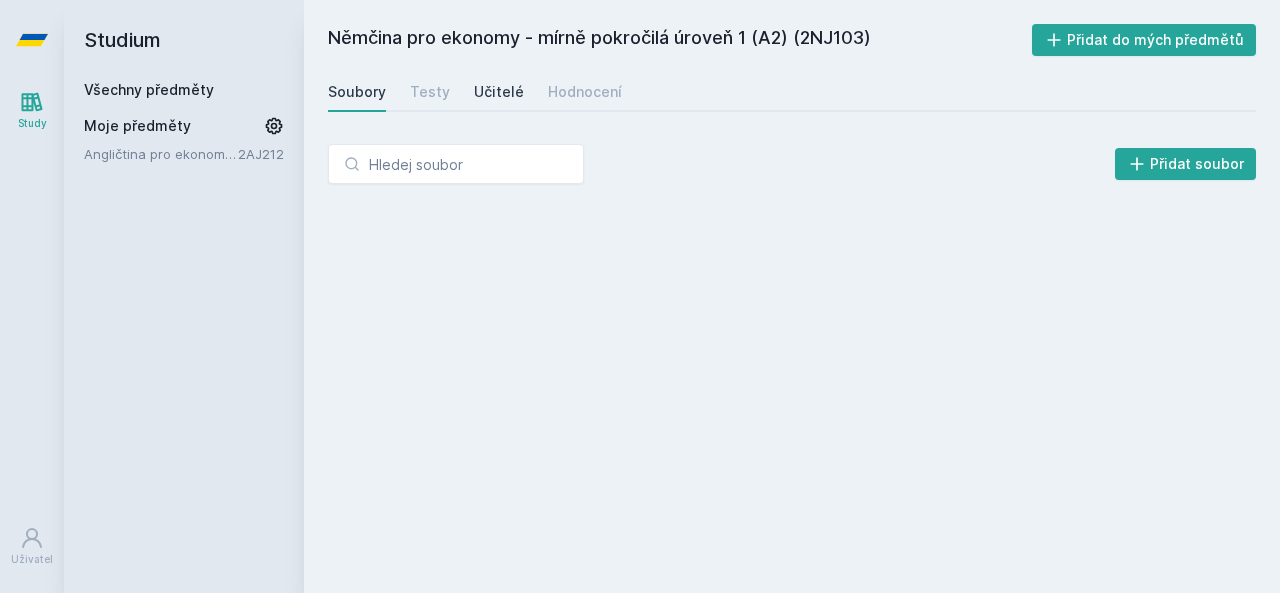 click on "Učitelé" at bounding box center (499, 92) 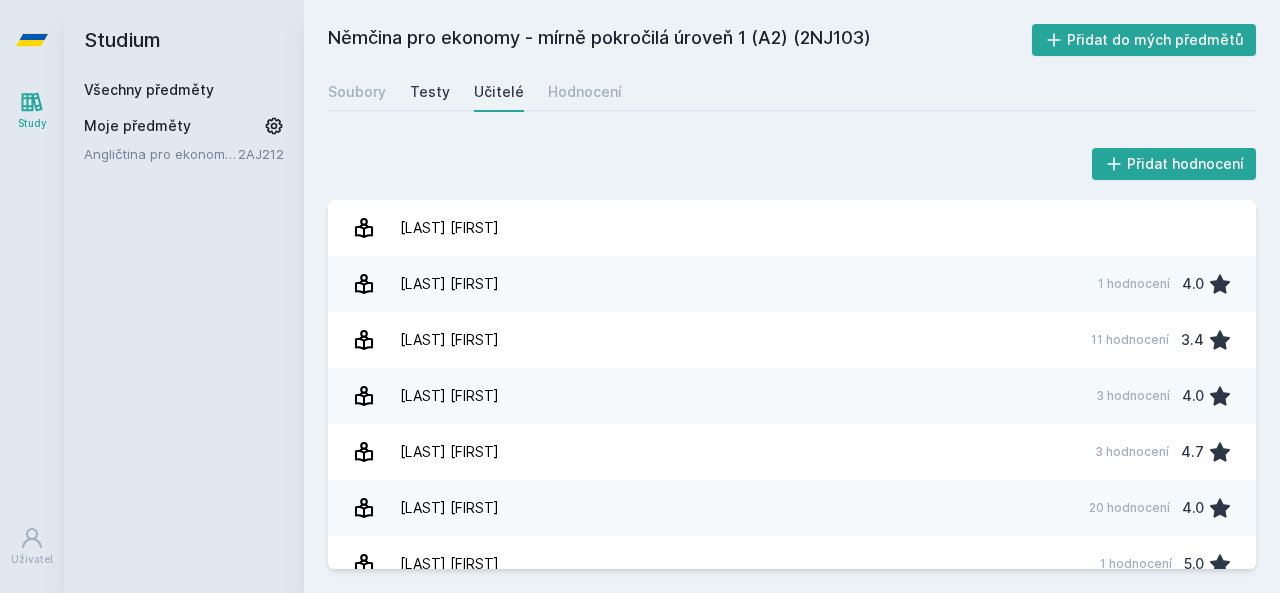 click on "Testy" at bounding box center (430, 92) 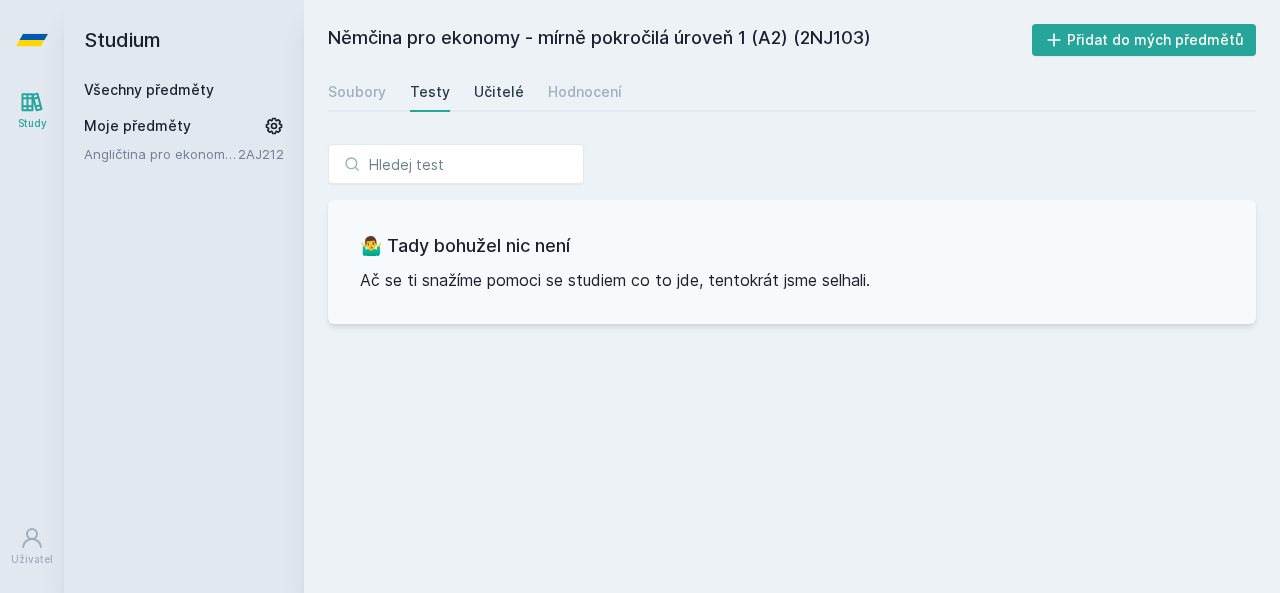click on "Učitelé" at bounding box center (499, 92) 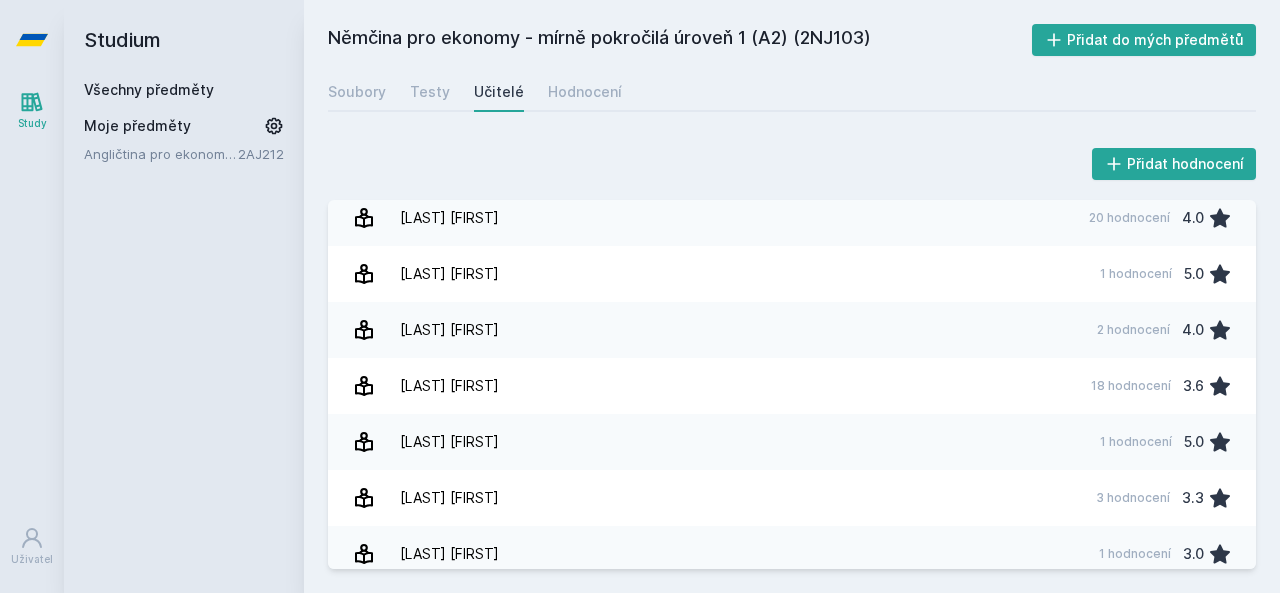 scroll, scrollTop: 302, scrollLeft: 0, axis: vertical 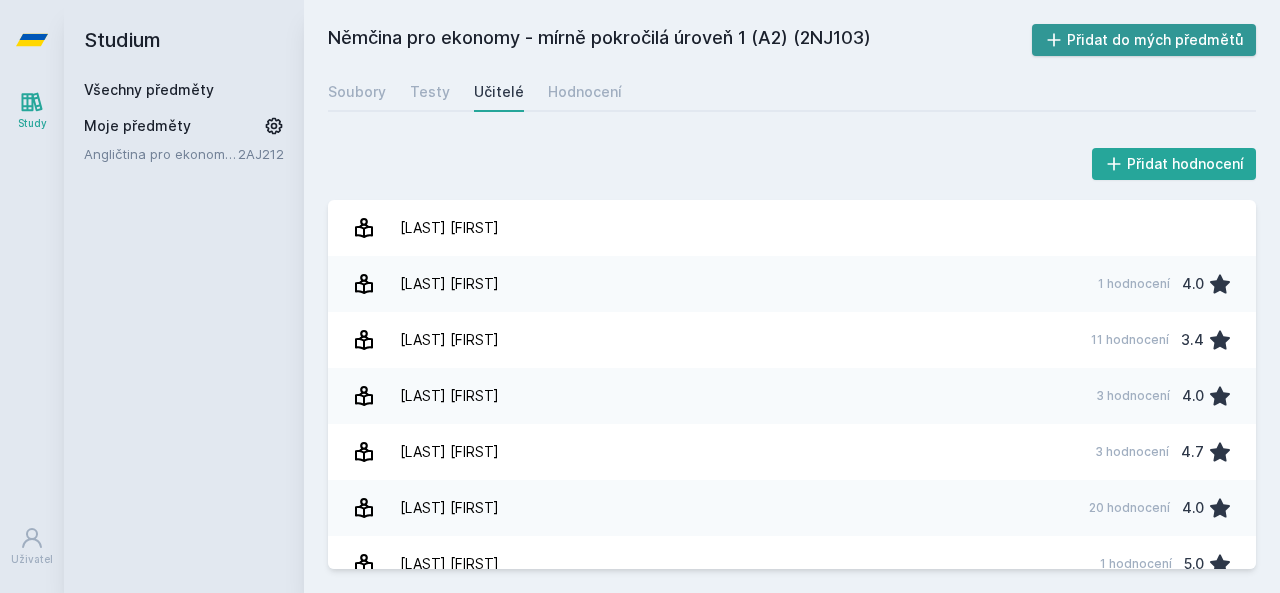 click on "Přidat do mých předmětů" at bounding box center [1144, 40] 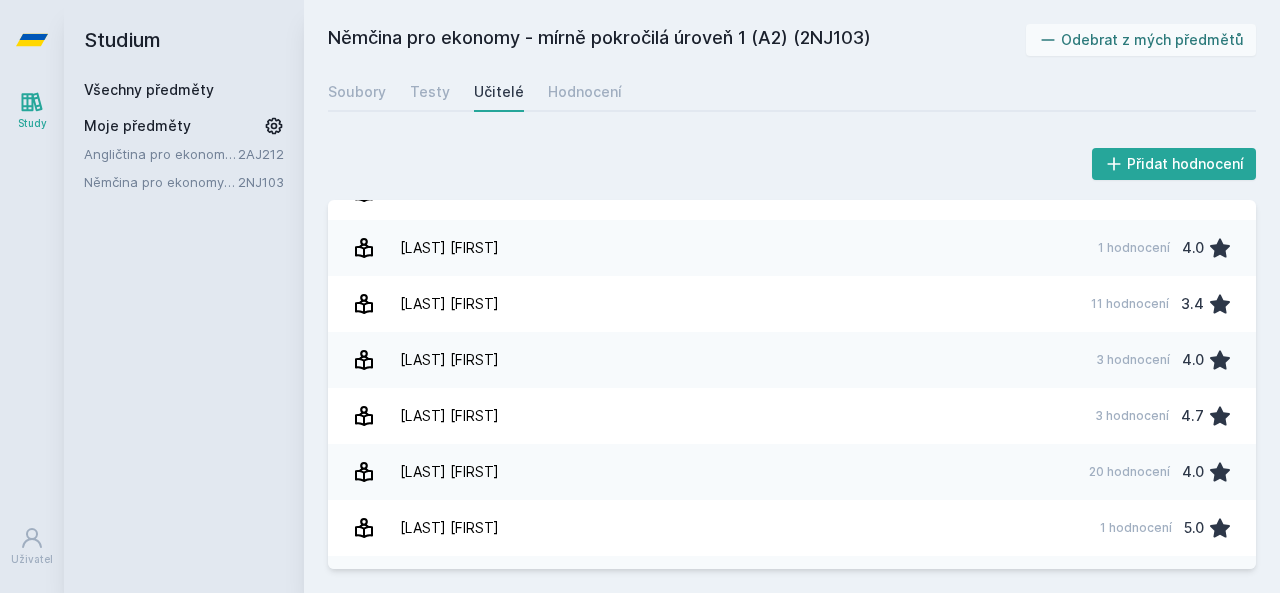 scroll, scrollTop: 0, scrollLeft: 0, axis: both 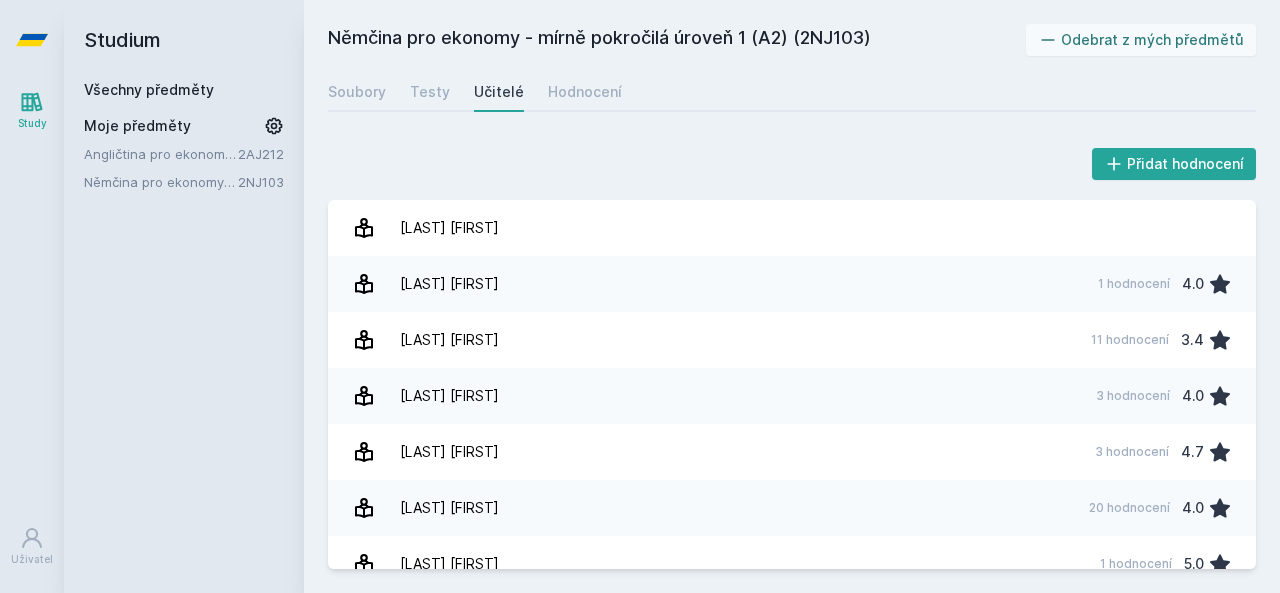 click on "Všechny předměty" at bounding box center (149, 89) 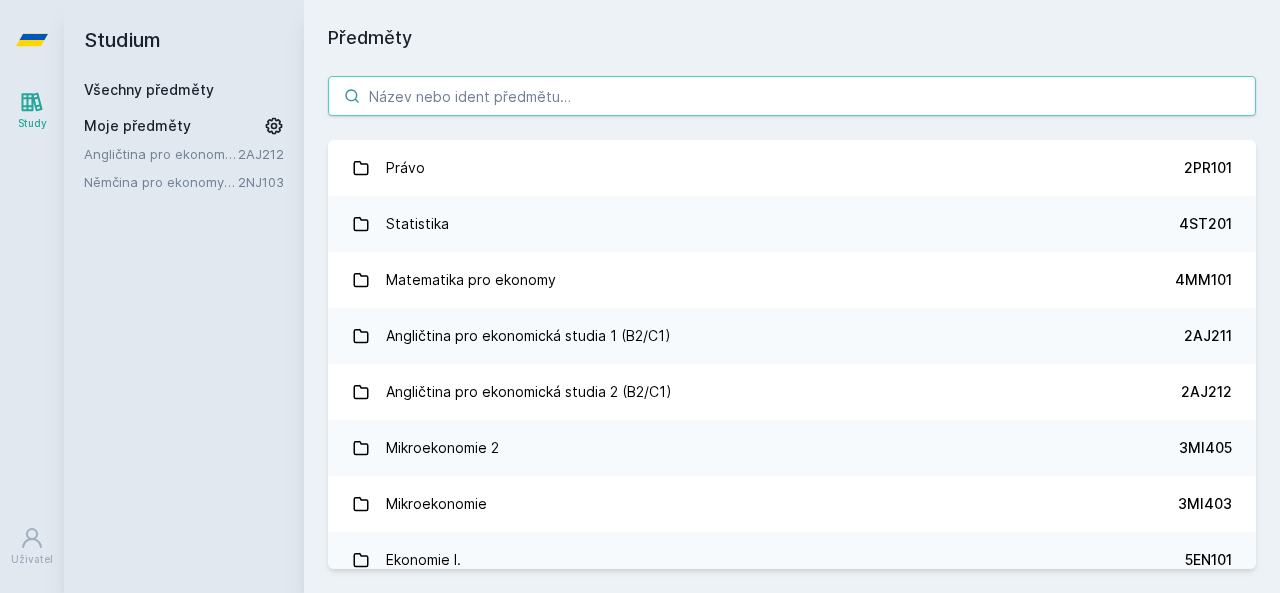 click at bounding box center (792, 96) 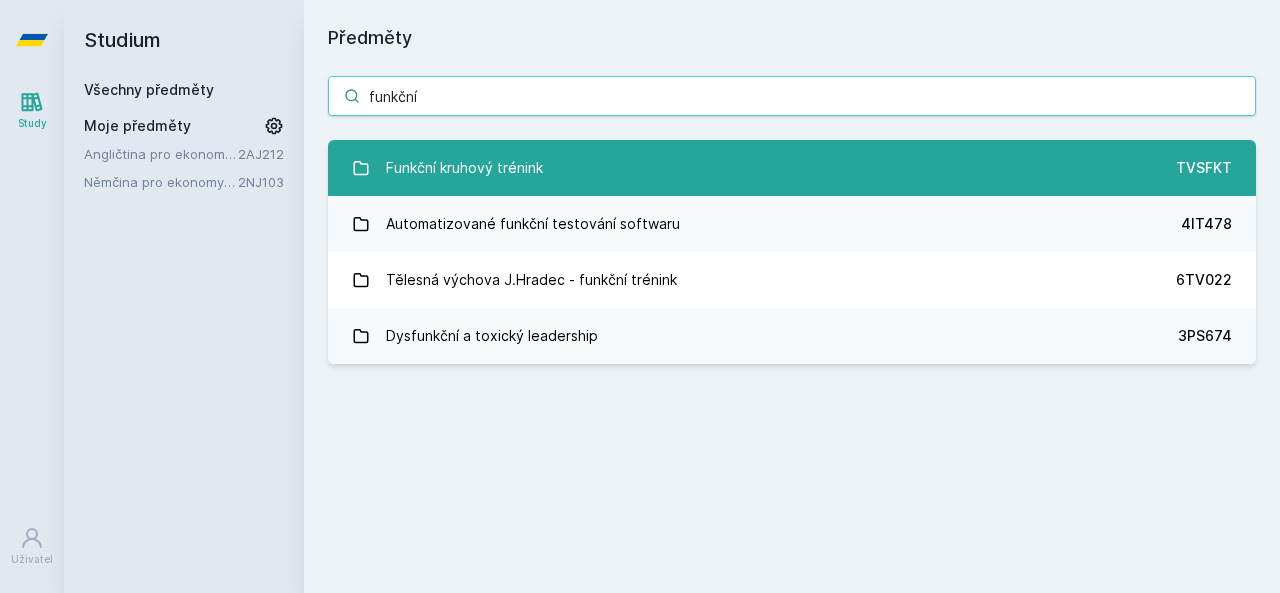 type on "funkční" 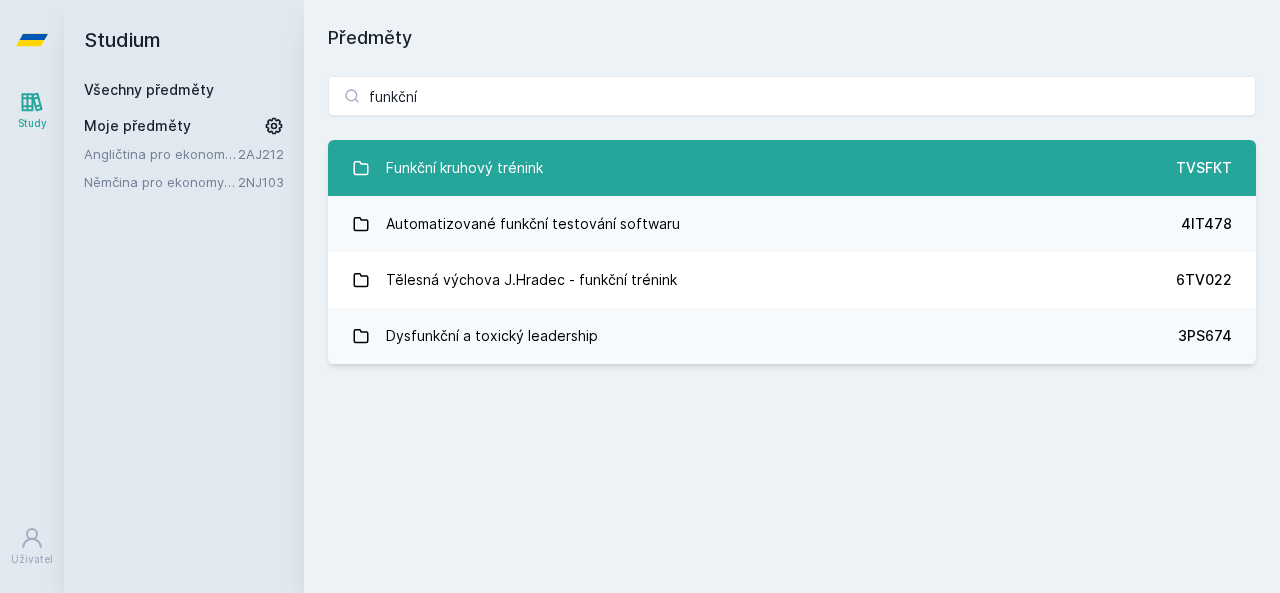 click on "Funkční kruhový trénink TVSFKT" at bounding box center (792, 168) 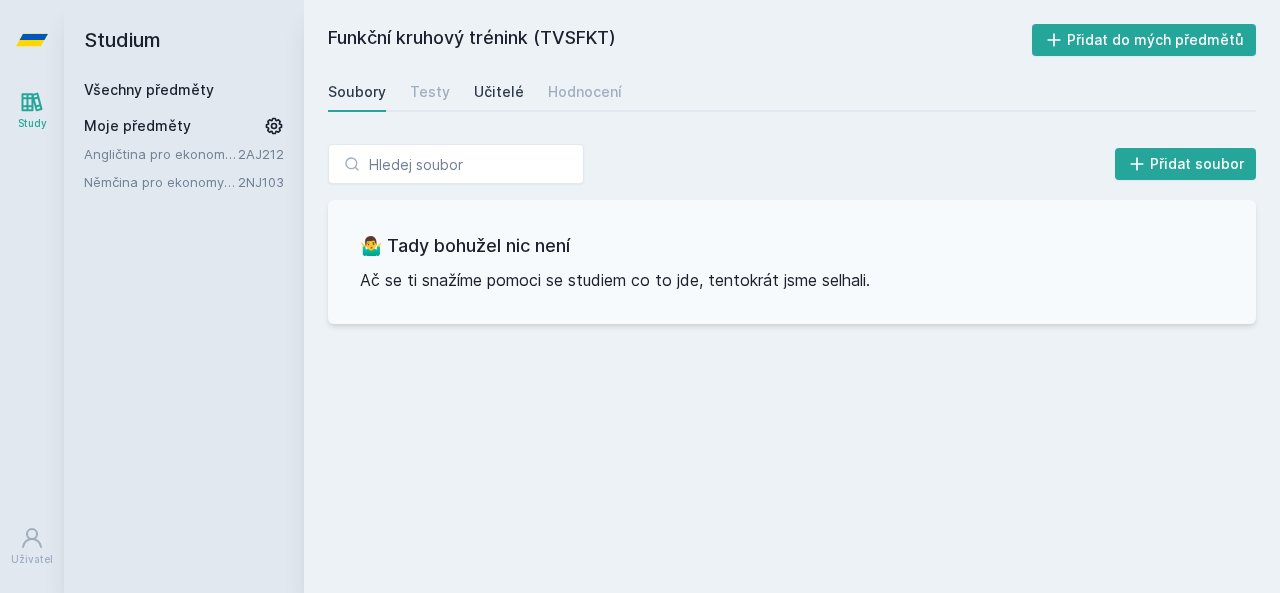 click on "Učitelé" at bounding box center [499, 92] 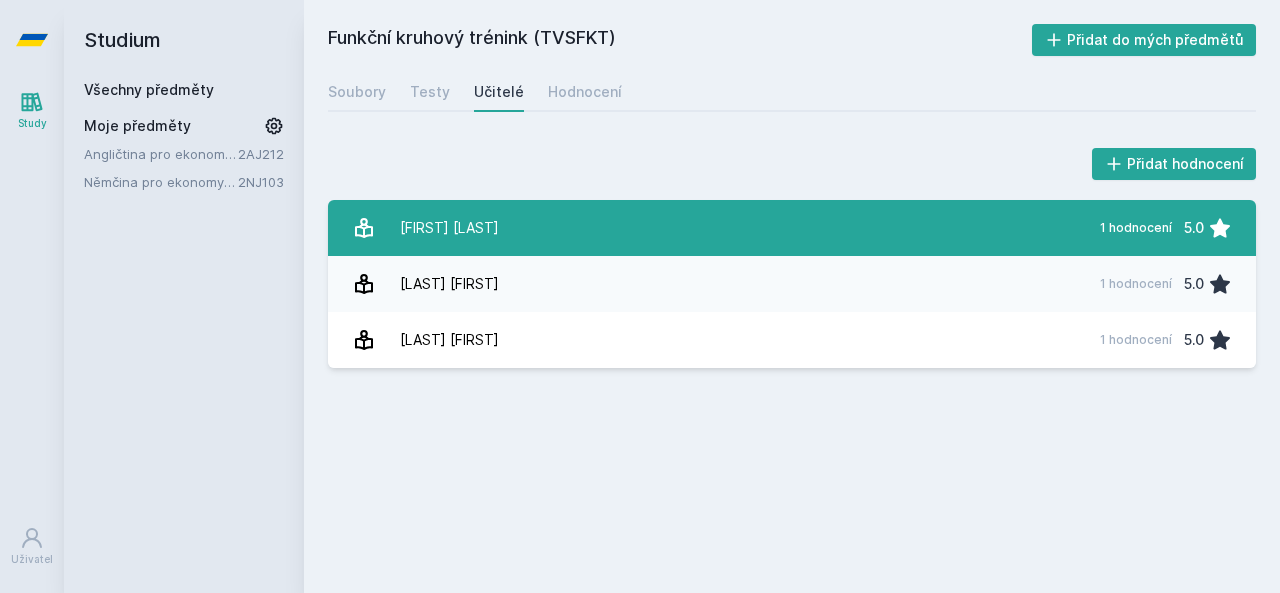 click on "[FIRST] [LAST]
1 hodnocení
[RATING]" at bounding box center [792, 228] 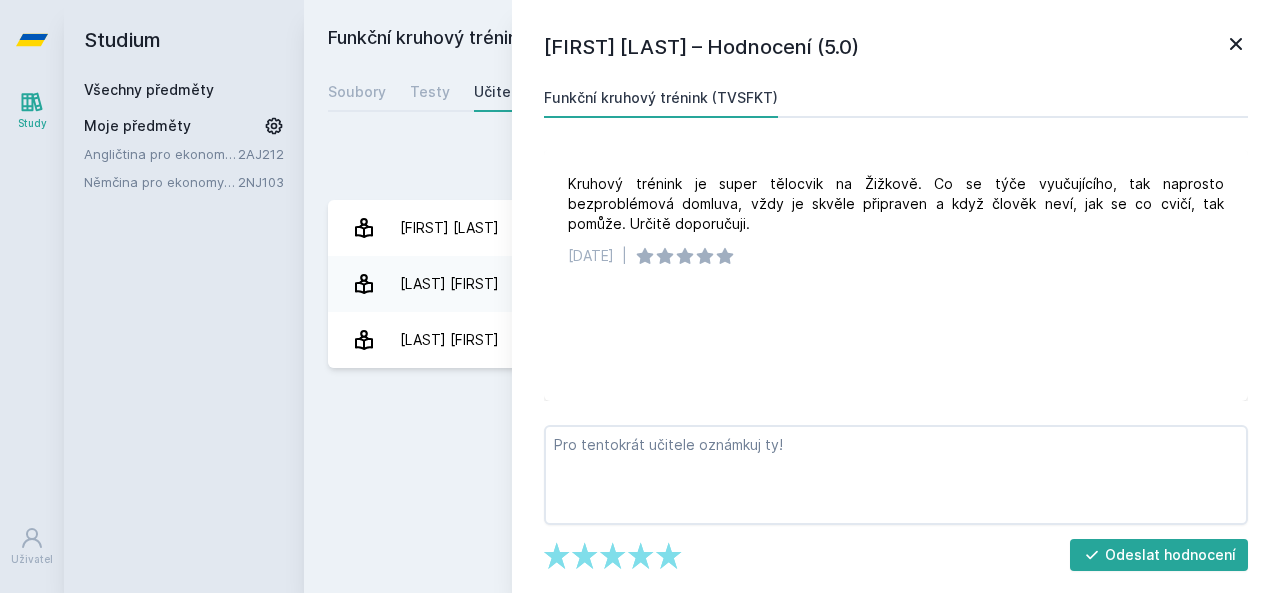 click 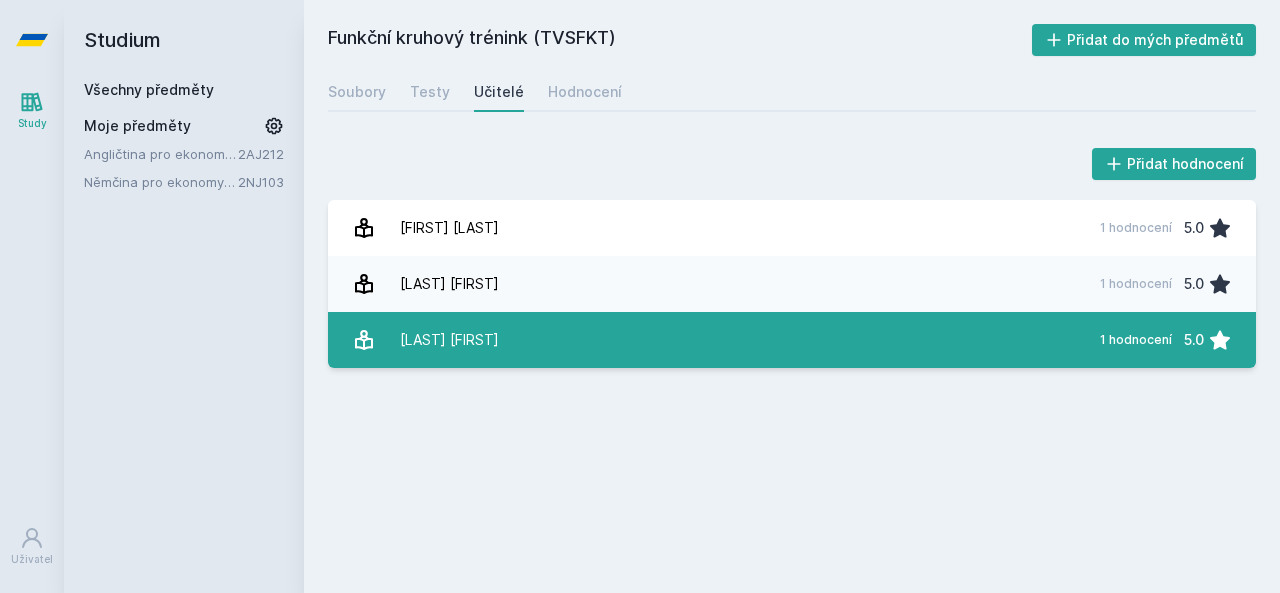click on "[LAST] [FIRST]
1 hodnocení
5.0" at bounding box center (792, 340) 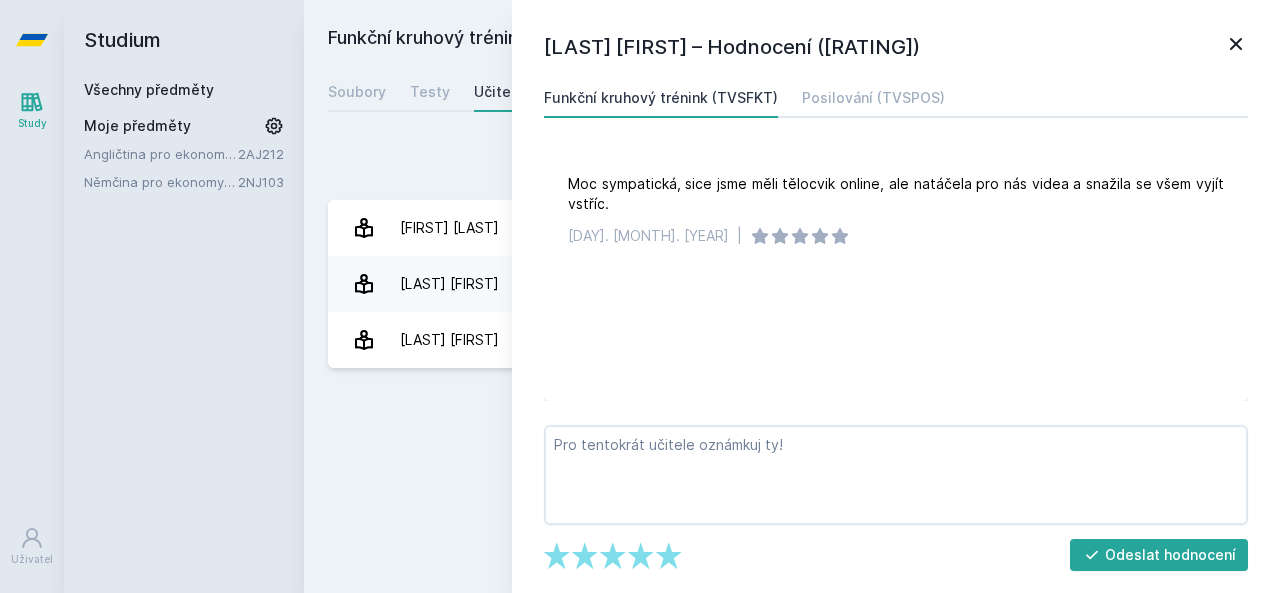 click on "Přidat hodnocení" at bounding box center [792, 164] 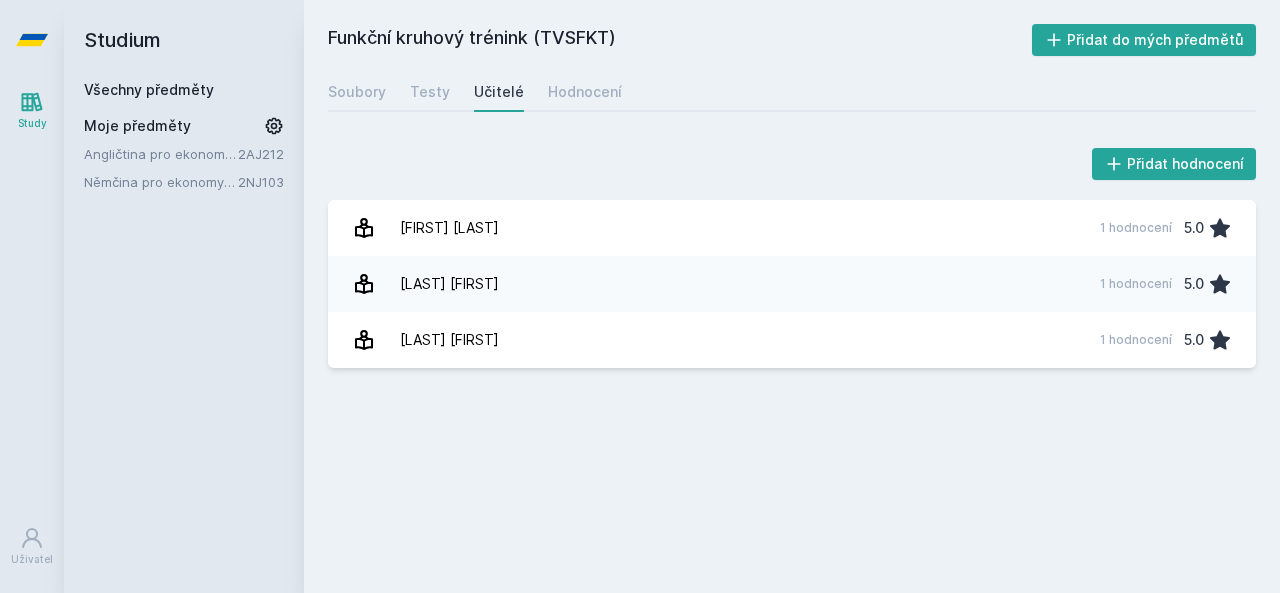 click on "Angličtina pro ekonomická studia 2 (B2/C1)" at bounding box center [161, 154] 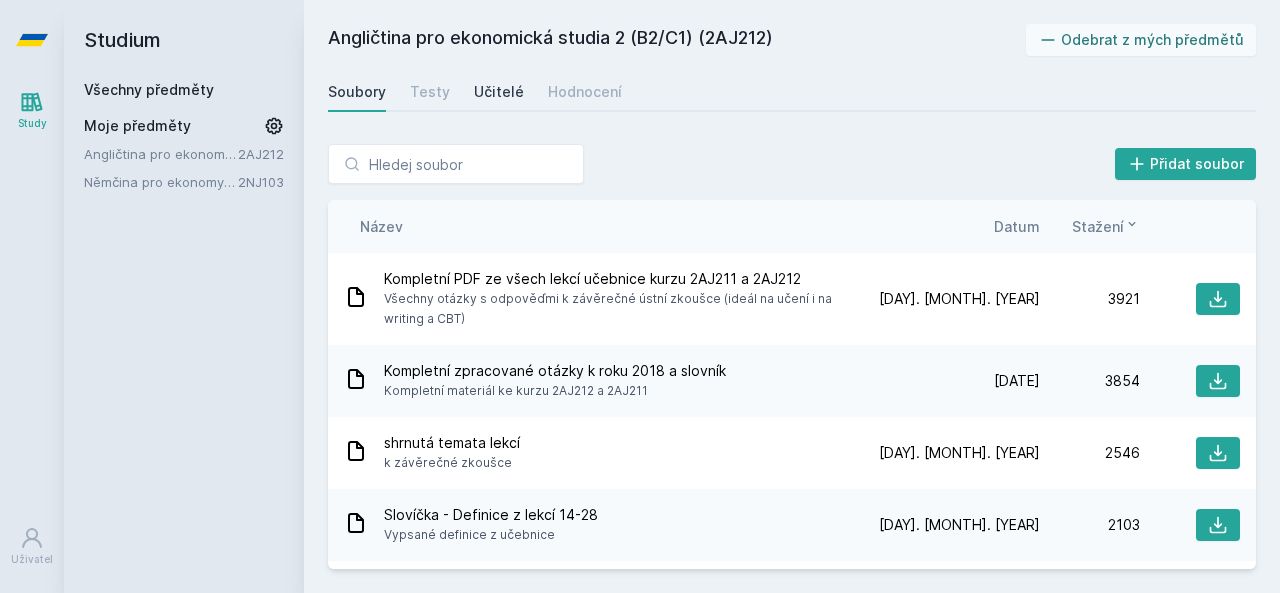 click on "Učitelé" at bounding box center [499, 92] 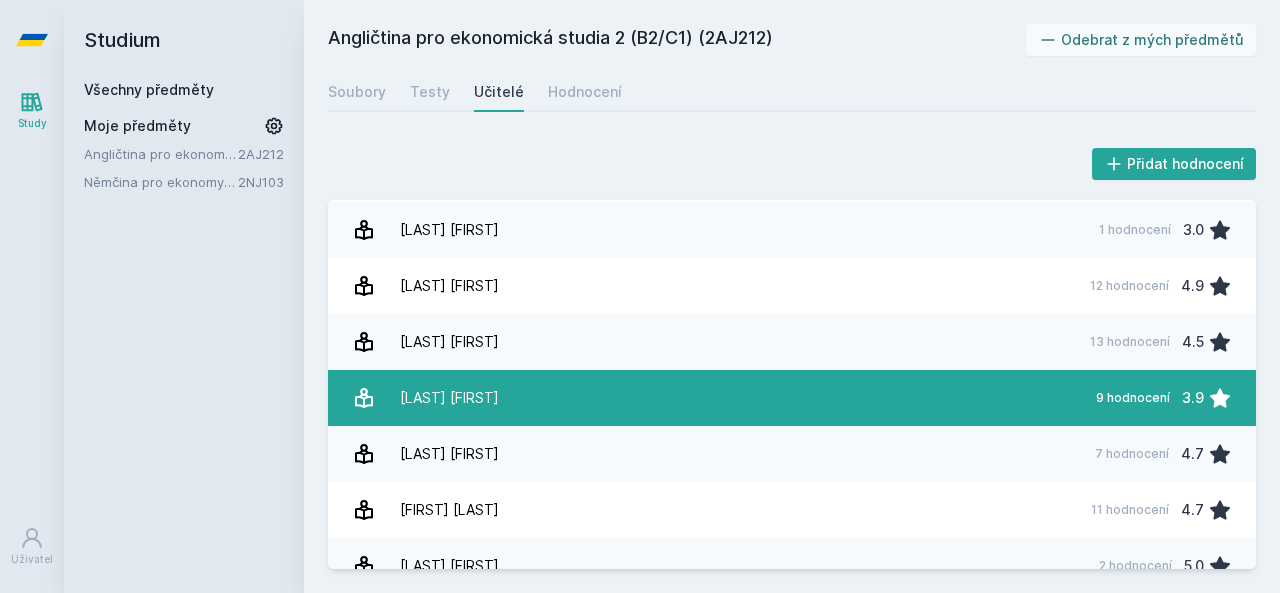 scroll, scrollTop: 166, scrollLeft: 0, axis: vertical 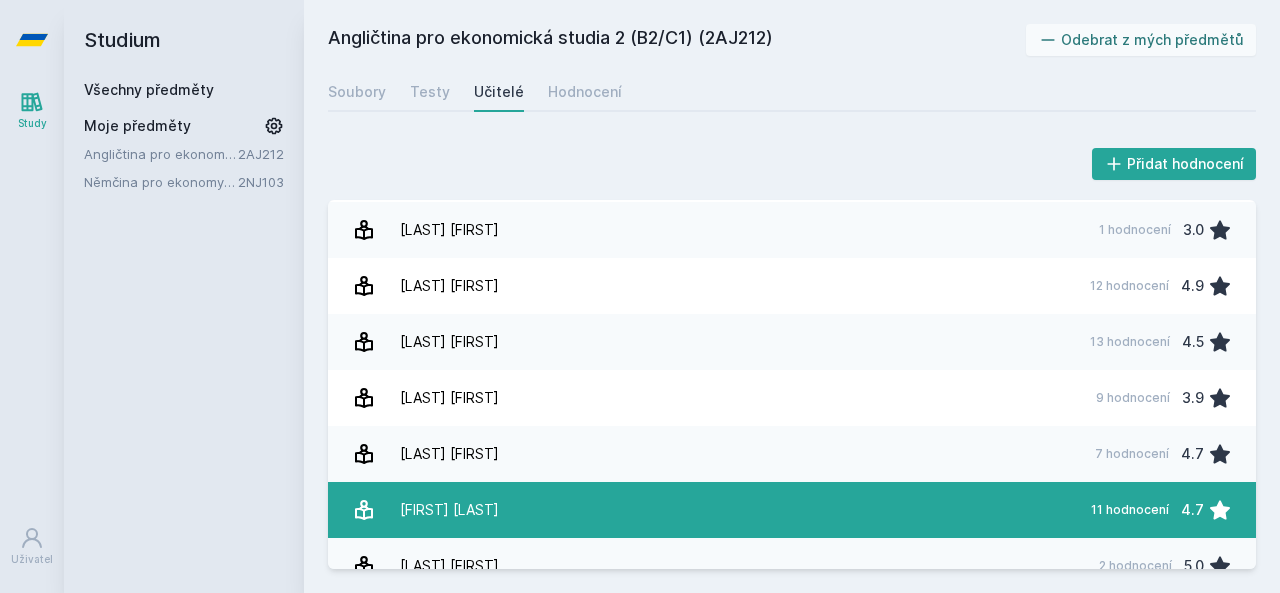 click on "[FIRST] [LAST]
11 hodnocení
4.7" at bounding box center (792, 510) 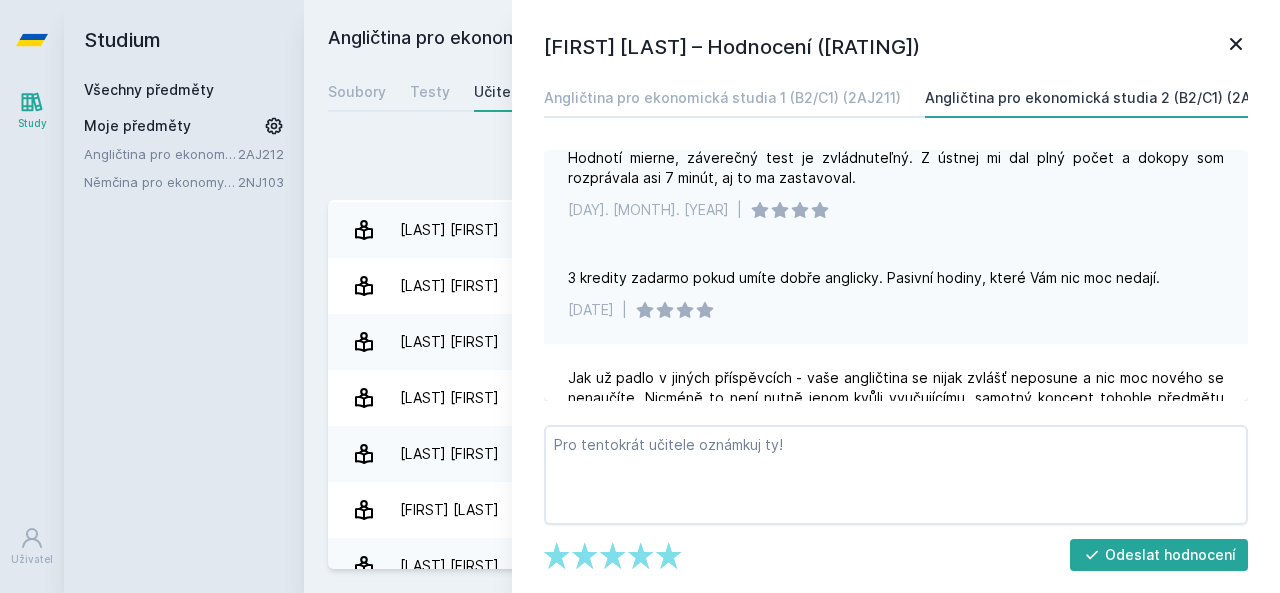 scroll, scrollTop: 600, scrollLeft: 0, axis: vertical 